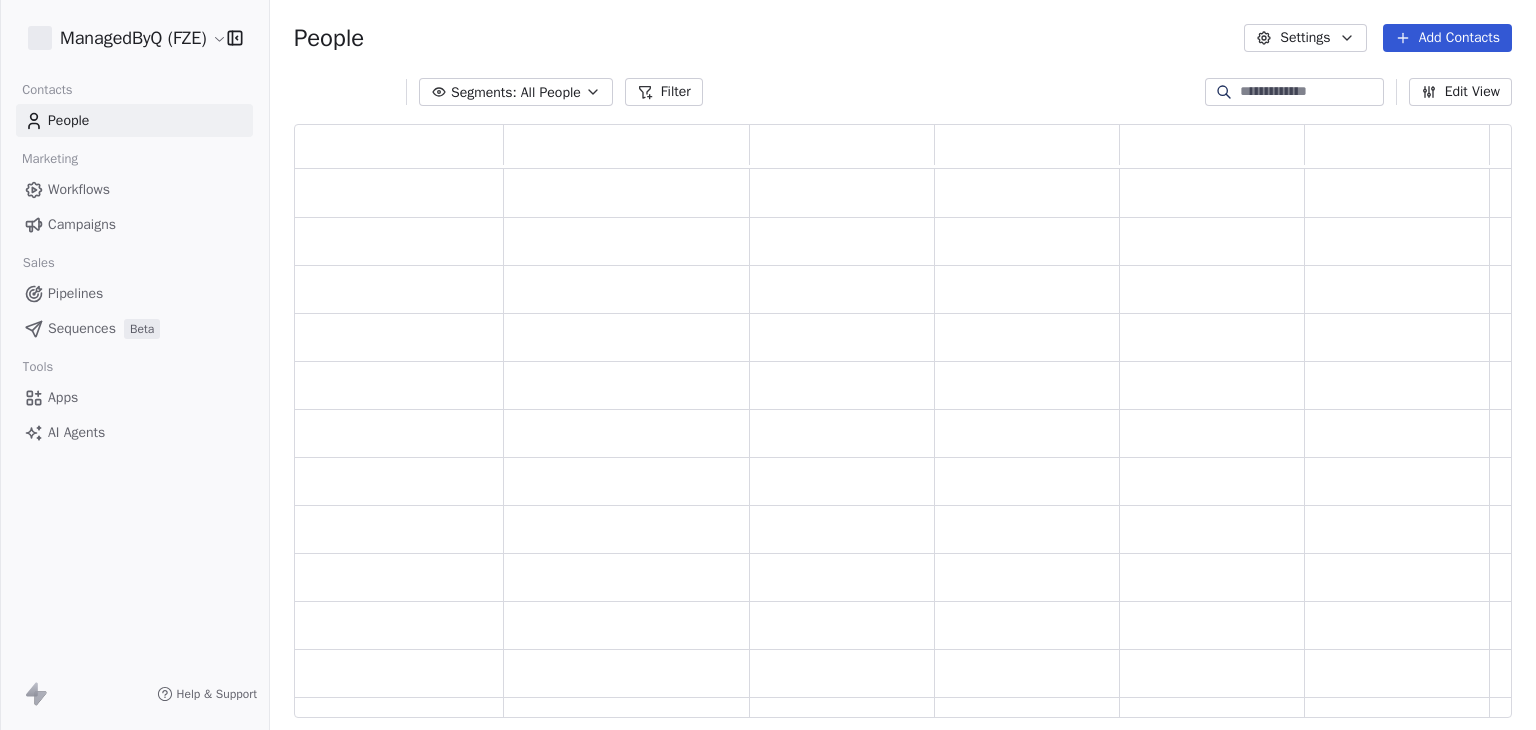 scroll, scrollTop: 0, scrollLeft: 0, axis: both 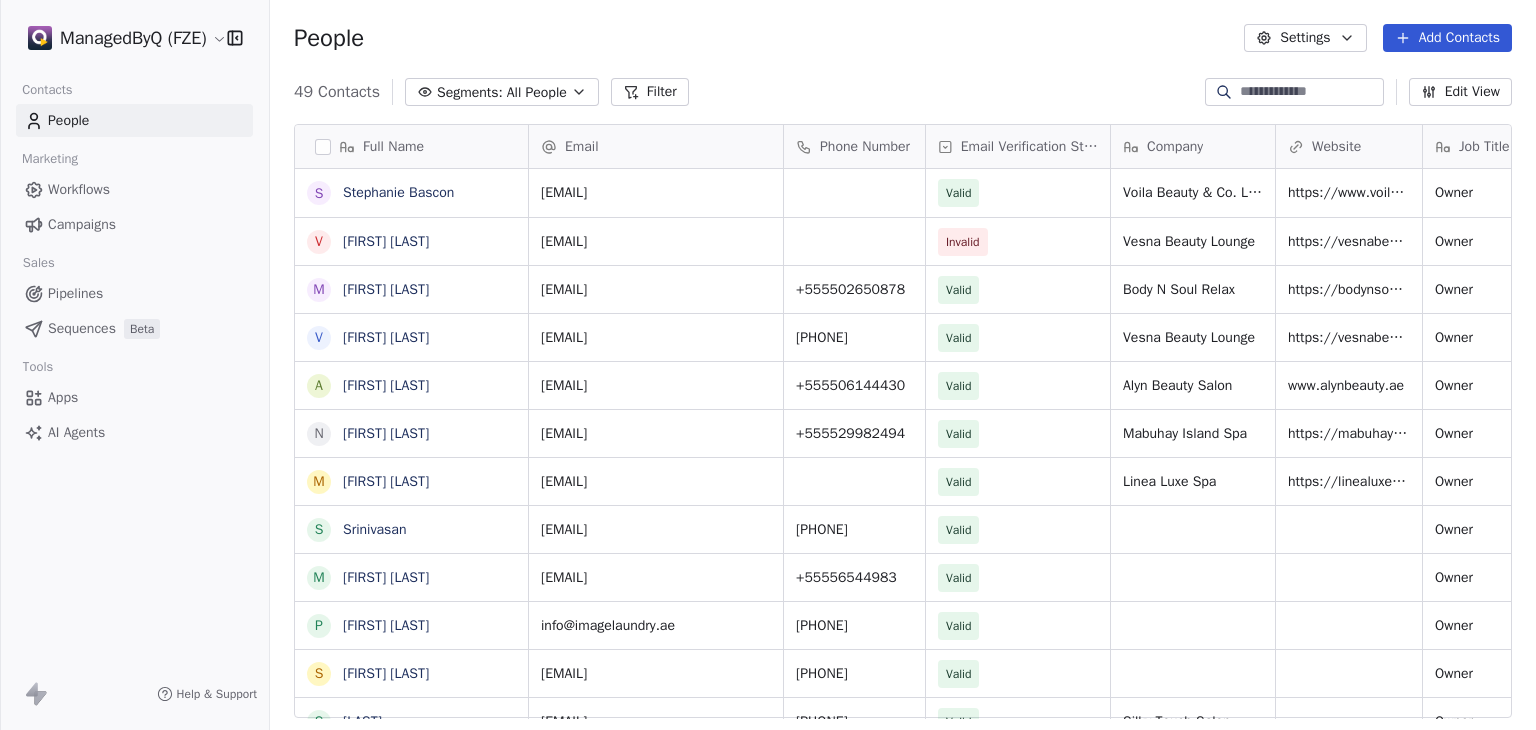 click on "ManagedByQ (FZE) Contacts People Marketing Workflows Campaigns Sales Pipelines Sequences Beta Tools Apps AI Agents Help & Support People Settings  Add Contacts 49 Contacts Segments: All People Filter  Edit View Tag Add to Sequence Export Full Name S Stephanie Bascon V Vesna Jarawan M Mayh Galano V Vesna Jarawan A Alya saif alzaabi N Nenita Quirimit M Maria teresa gombio baquiran S Srinivasan M Murtaza Apple P Pradeep Khilani S Satish Bisht S Saleema P Pradeep R Raj S Satish S Shaheen R Rosemary Ngata E Eric T Twinkle N Noura F Fatima Sule J Jane S Sha Bin D Dr. Waqar A Akhlaq P Panthe N Nair D Dinal Lilic A Amalia N Natasha M Maryrose L Lukman Email Phone Number Email Verification Status Company Website Job Title Tags Next Billing Date IST Created Date IST stephpilapil@voilabeautyandco.com Valid Voila Beauty & Co. Lounge https://www.voilabeautyandco.com/ Owner Booking-Active ✅ Customer Jul 31, 2026 04:17 PM Jun 27, 2025 11:36 AM cesnajarawan@hotmail.com Invalid Vesna Beauty Lounge https://vesnabeauty.ae/" at bounding box center (768, 365) 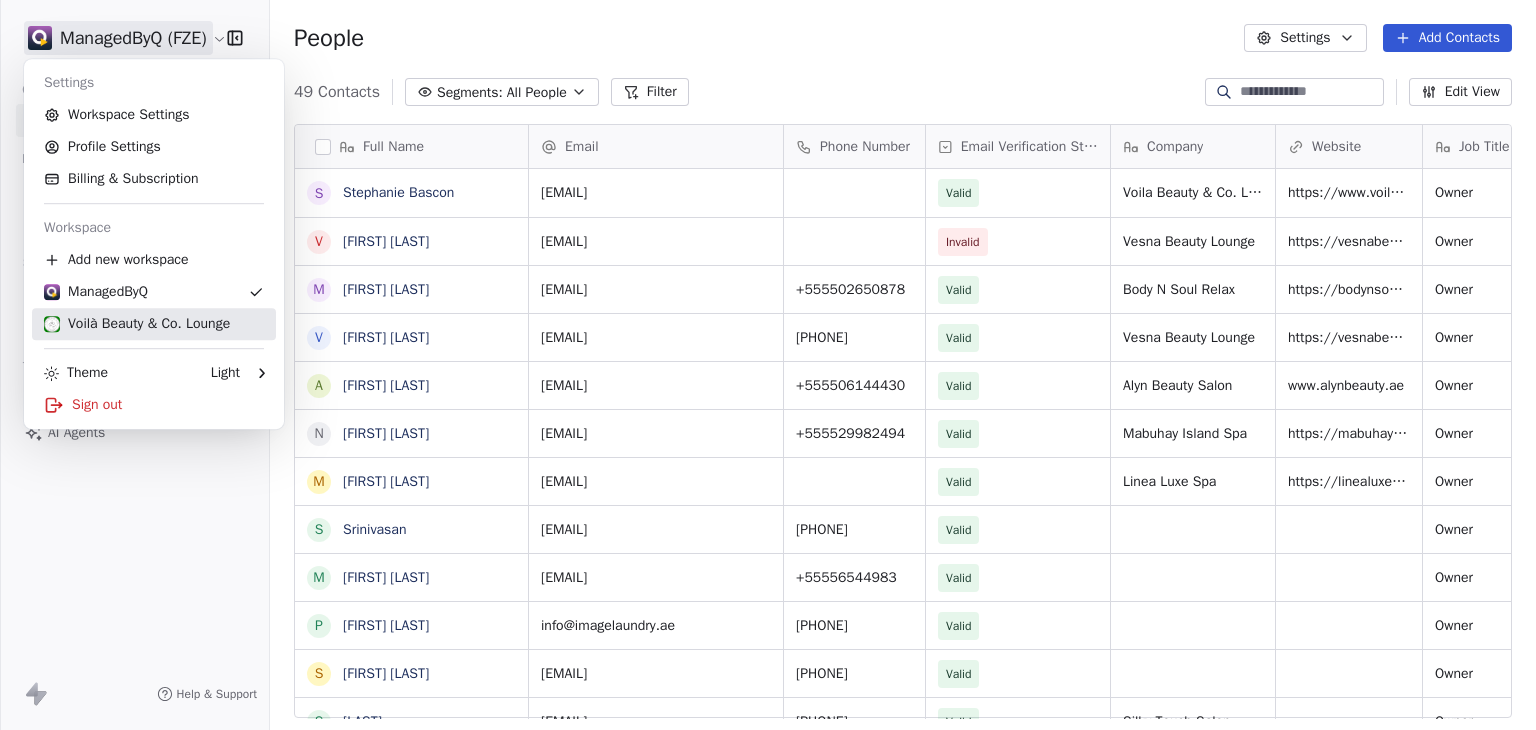 click on "Voilà Beauty & Co. Lounge" at bounding box center (137, 324) 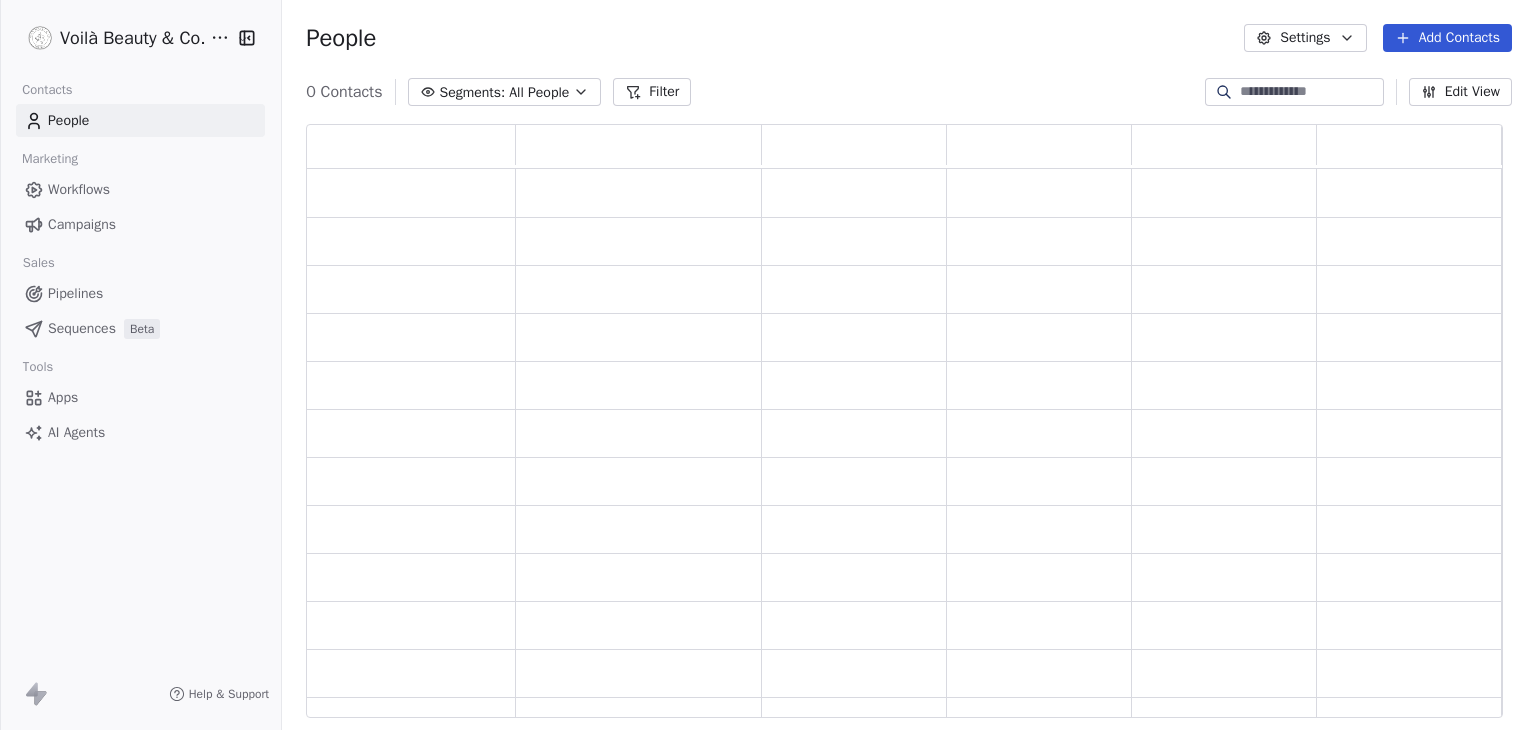 scroll, scrollTop: 16, scrollLeft: 16, axis: both 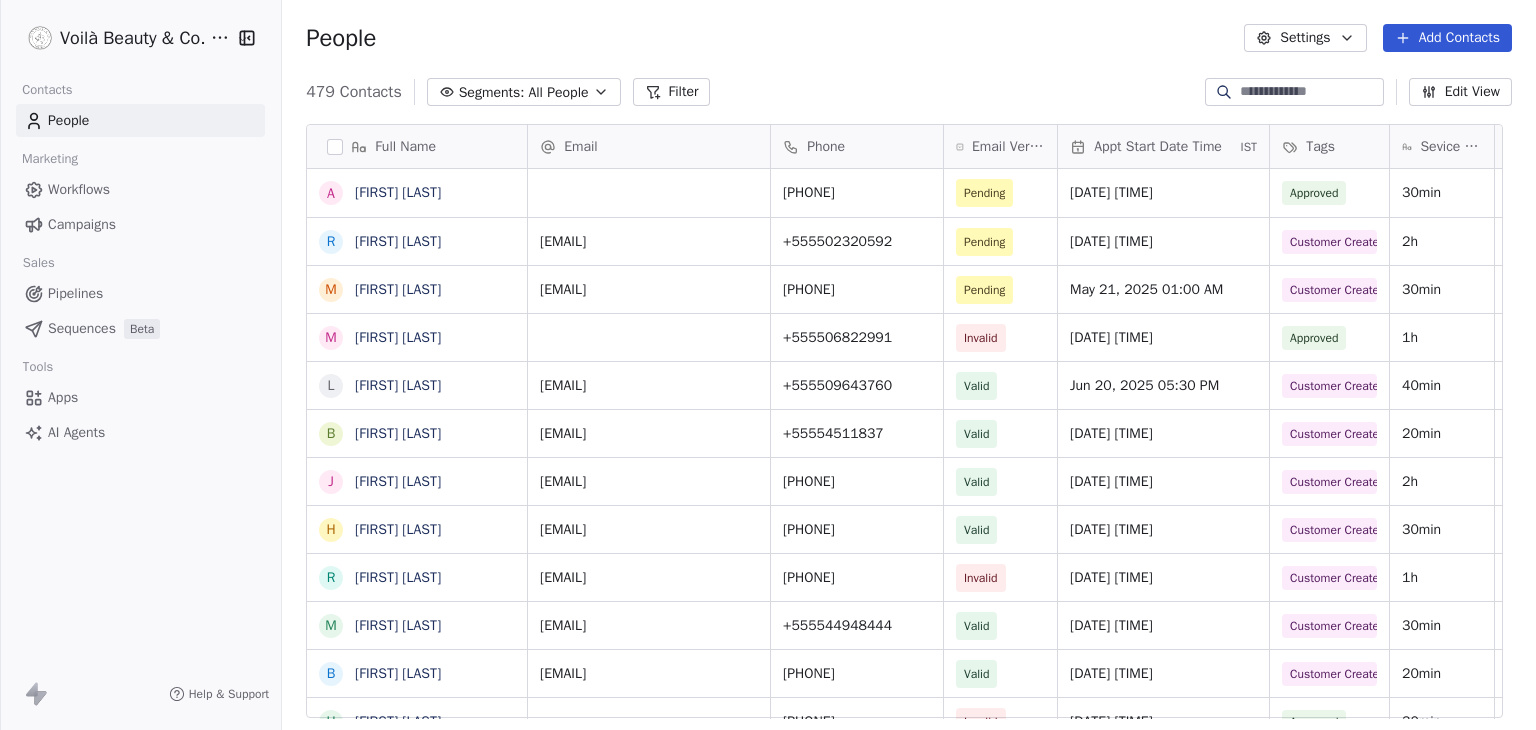click on "Apps" at bounding box center [140, 397] 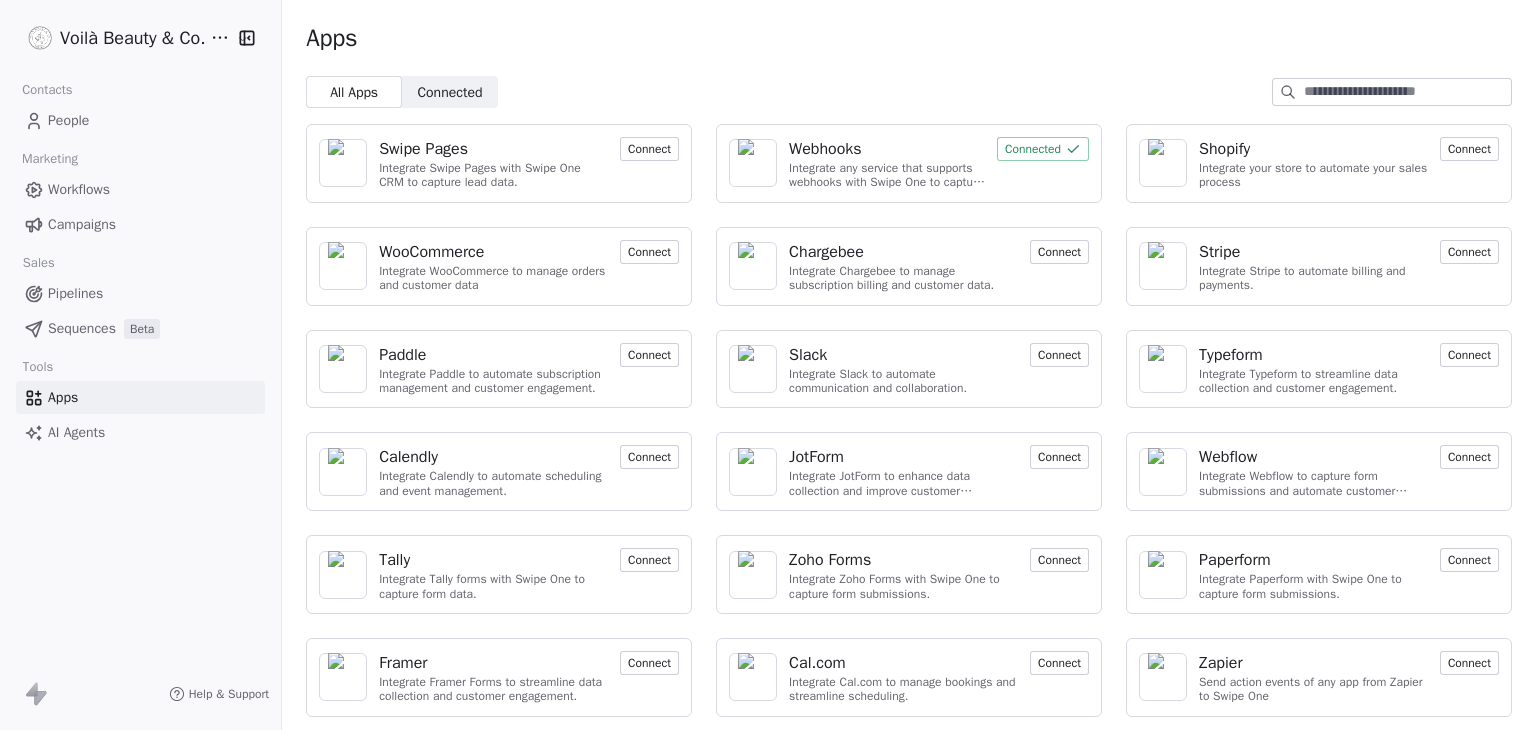 click on "Connected" at bounding box center [449, 92] 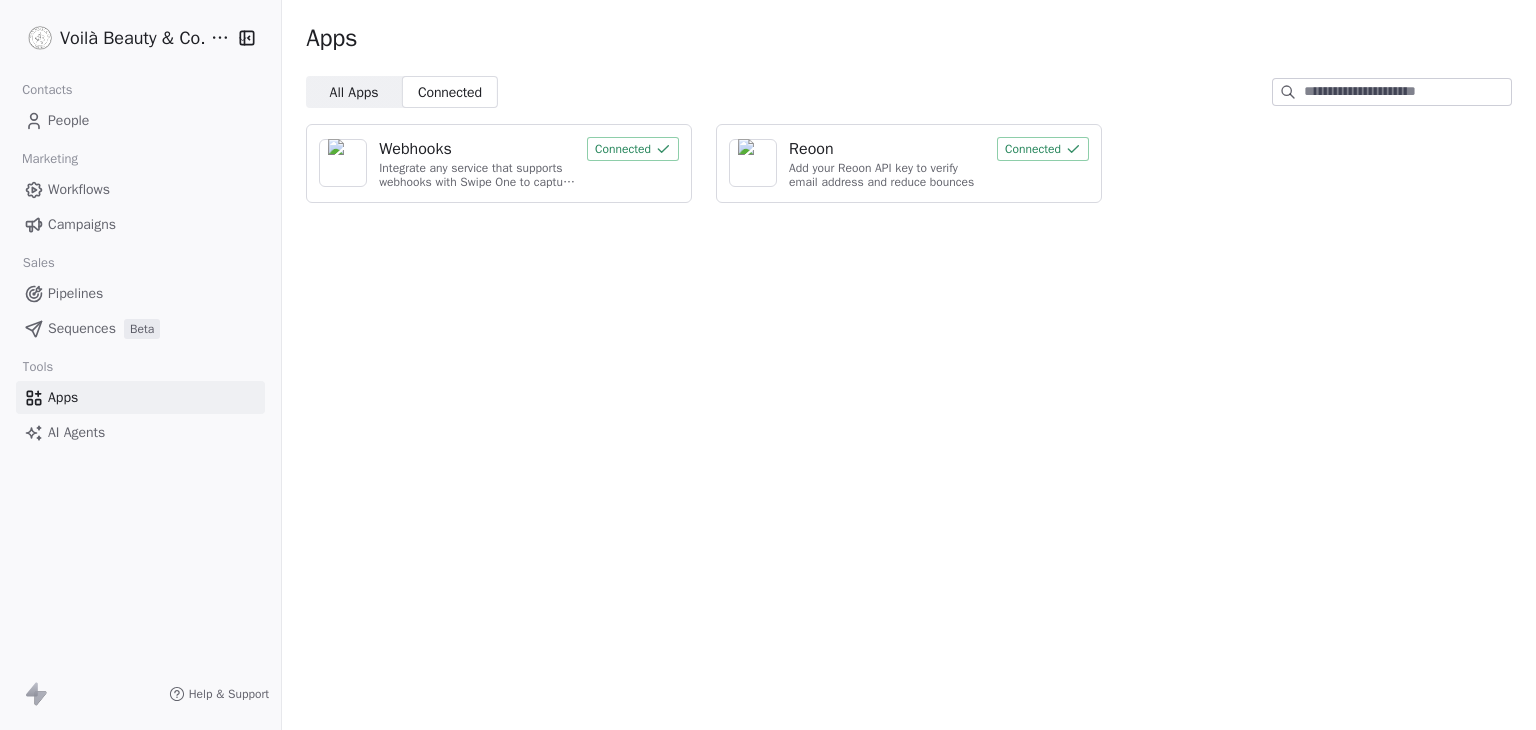 click on "Webhooks" at bounding box center [415, 149] 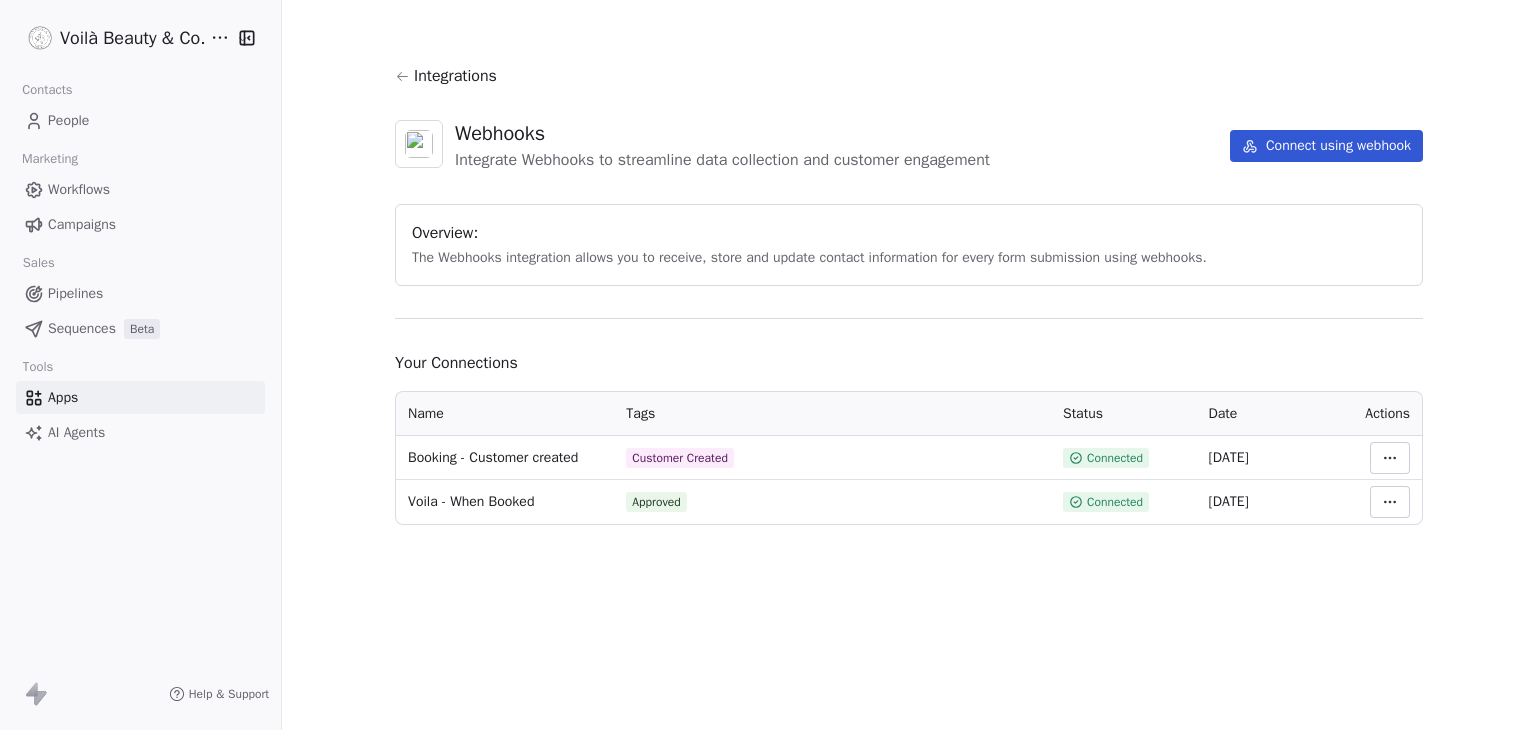 click on "Voilà Beauty & Co. Lounge Contacts People Marketing Workflows Campaigns Sales Pipelines Sequences Beta Tools Apps AI Agents Help & Support Integrations Webhooks Integrate Webhooks to streamline data collection and customer engagement Connect using webhook Overview: The Webhooks integration allows you to receive, store and update contact information for every form submission using webhooks. Your Connections Name Tags Status Date Actions Booking - Customer created Customer Created Connected 22 Jan 2025 Voila - When Booked Approved Connected 21 Jan 2025" at bounding box center [768, 365] 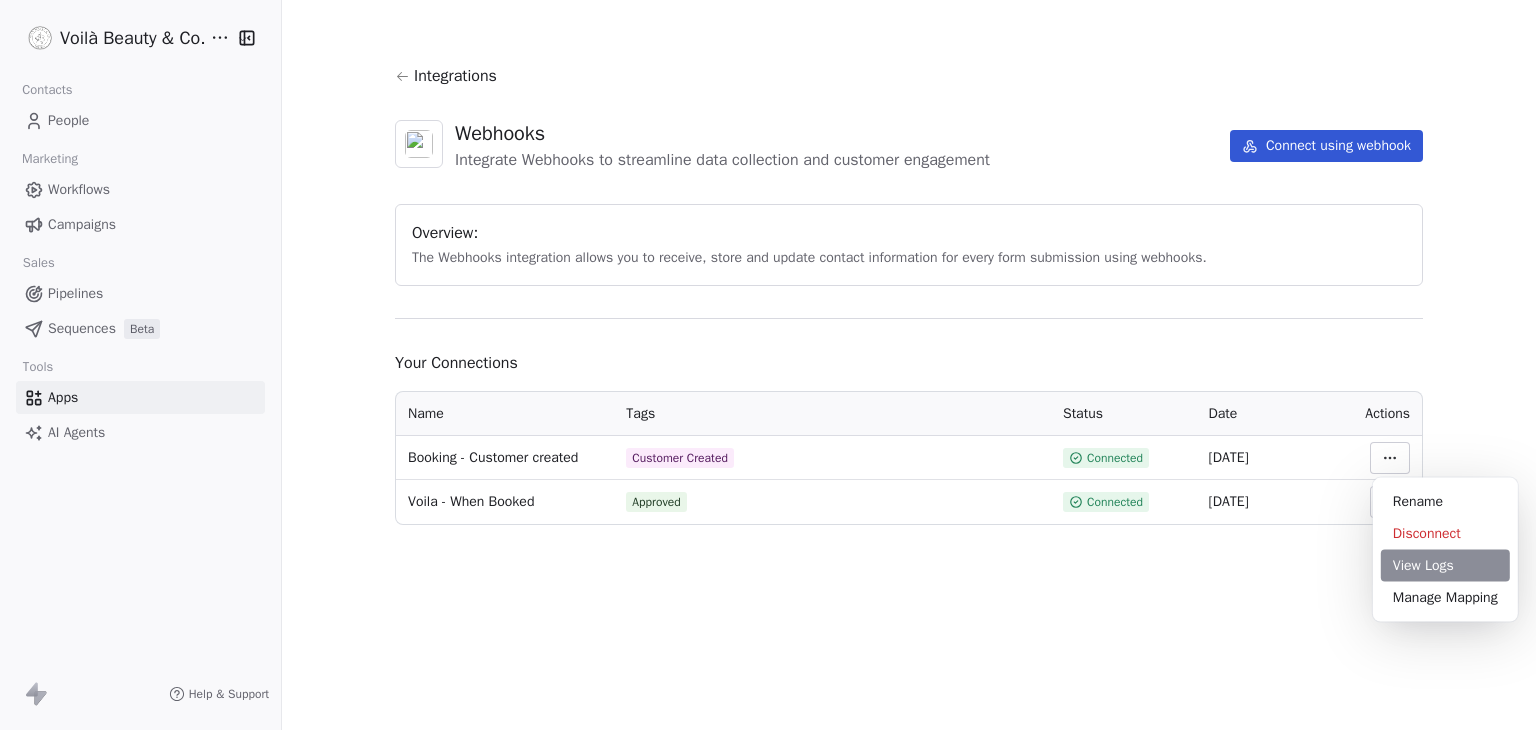 click on "View Logs" at bounding box center (1445, 566) 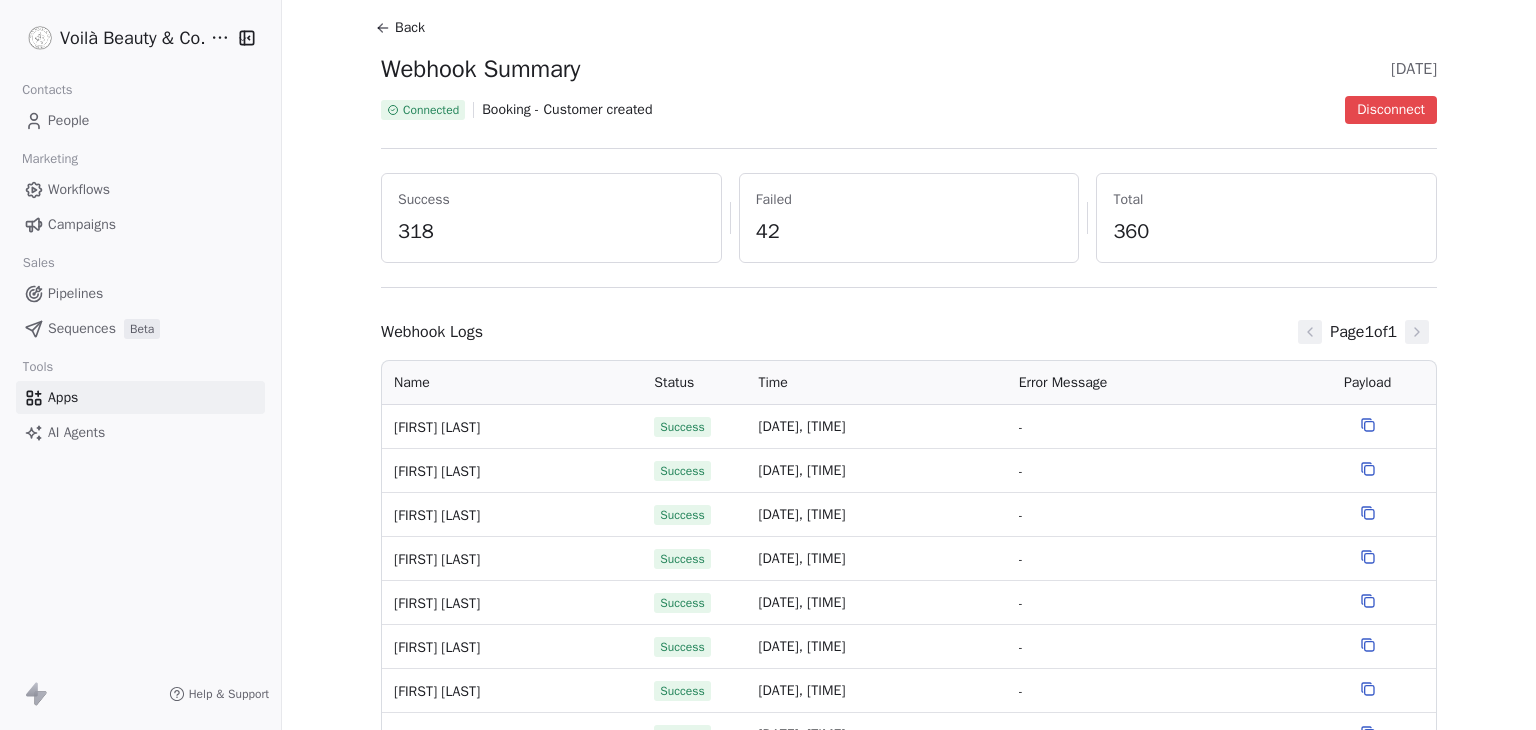 scroll, scrollTop: 185, scrollLeft: 0, axis: vertical 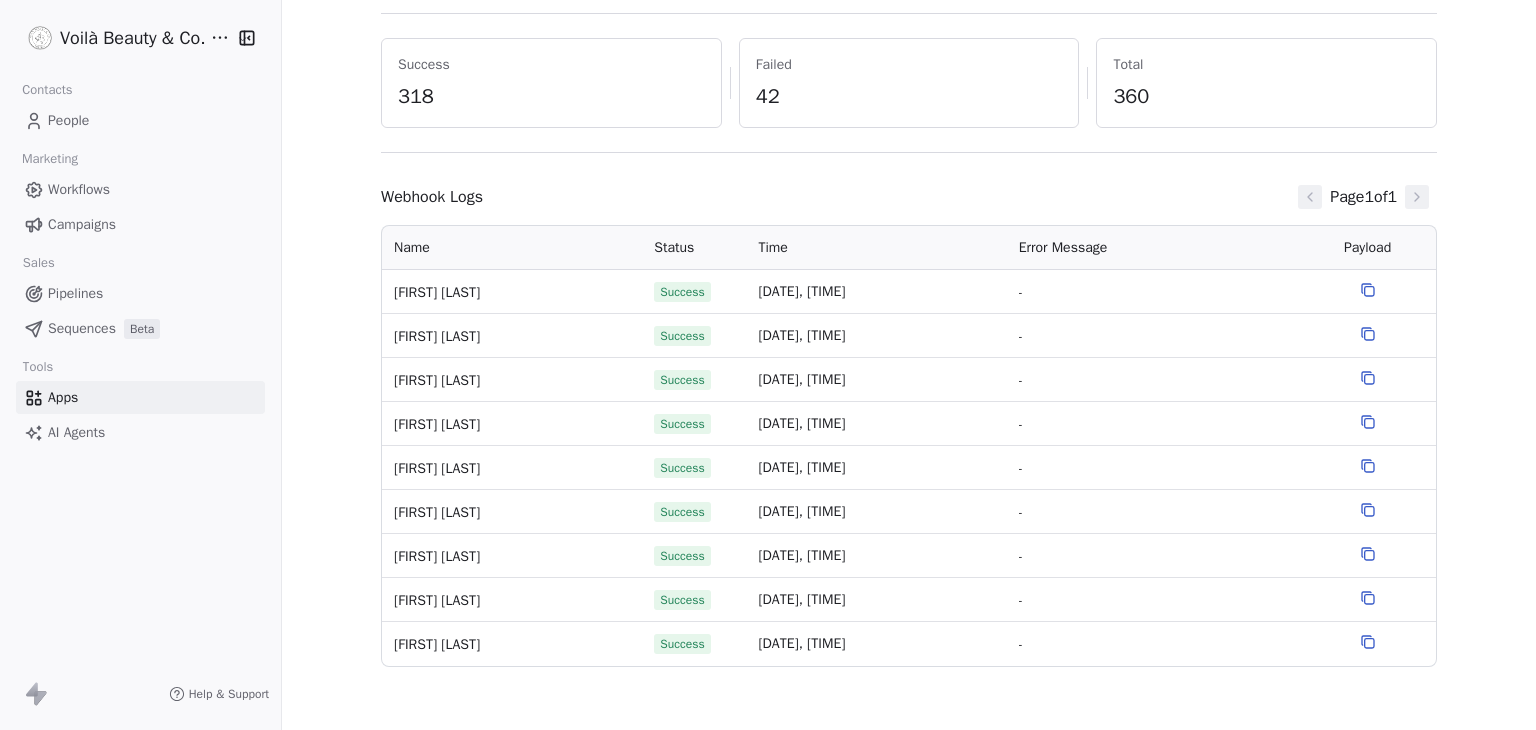 click 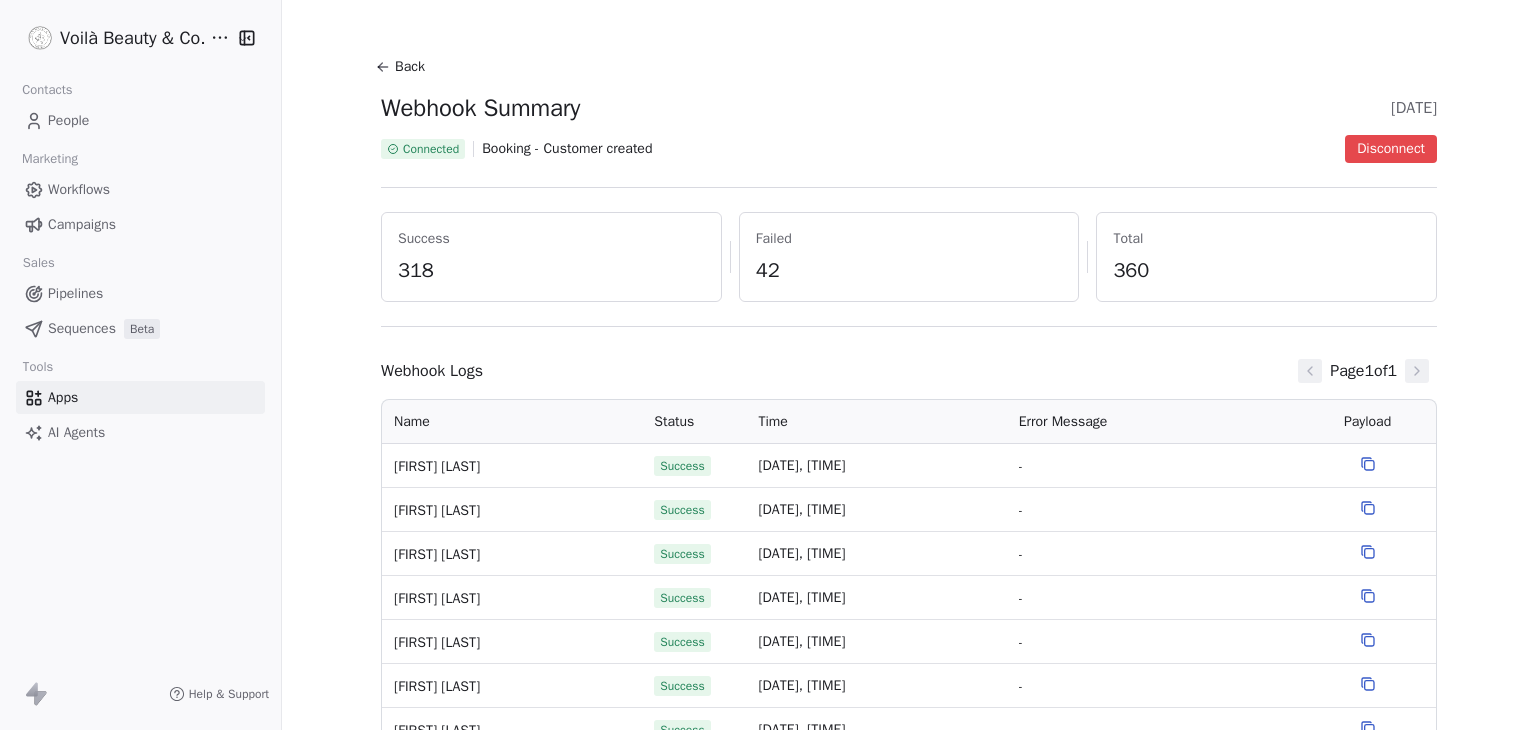 scroll, scrollTop: 0, scrollLeft: 0, axis: both 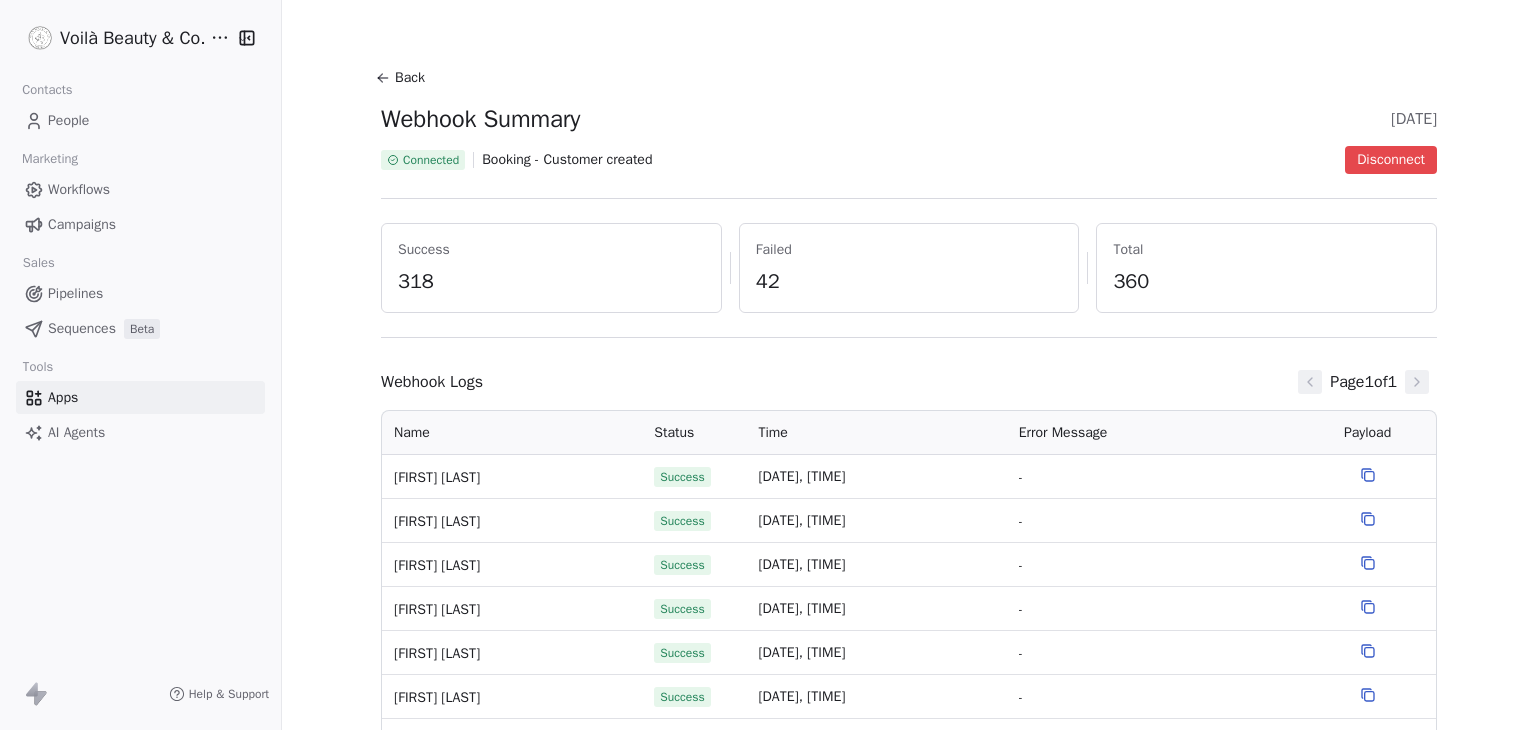 click on "Back" at bounding box center [403, 78] 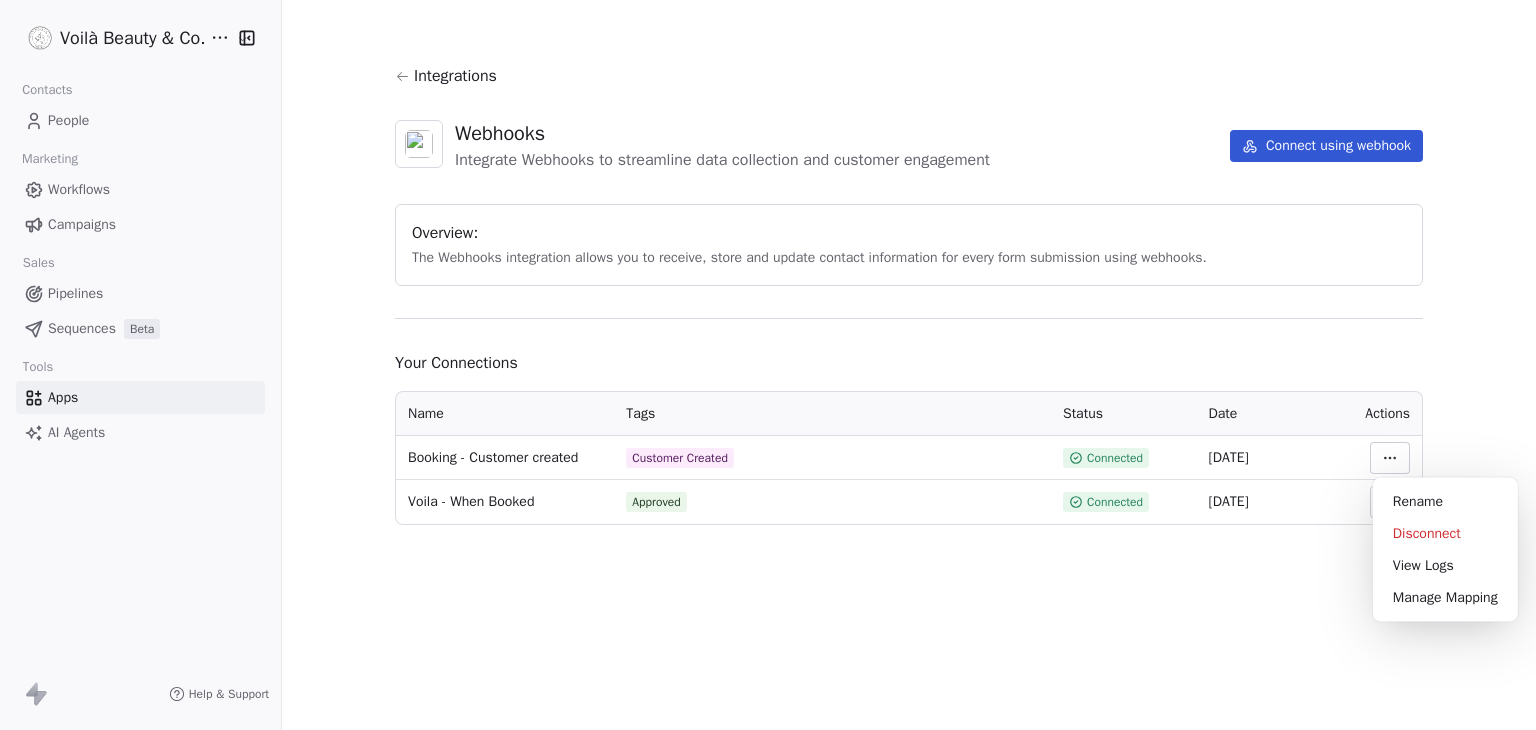 click on "Voilà Beauty & Co. Lounge Contacts People Marketing Workflows Campaigns Sales Pipelines Sequences Beta Tools Apps AI Agents Help & Support Integrations Webhooks Integrate Webhooks to streamline data collection and customer engagement Connect using webhook Overview: The Webhooks integration allows you to receive, store and update contact information for every form submission using webhooks. Your Connections Name Tags Status Date Actions Booking - Customer created Customer Created Connected 22 Jan 2025 Voila - When Booked Approved Connected 21 Jan 2025   Rename Disconnect View Logs Manage Mapping" at bounding box center (768, 365) 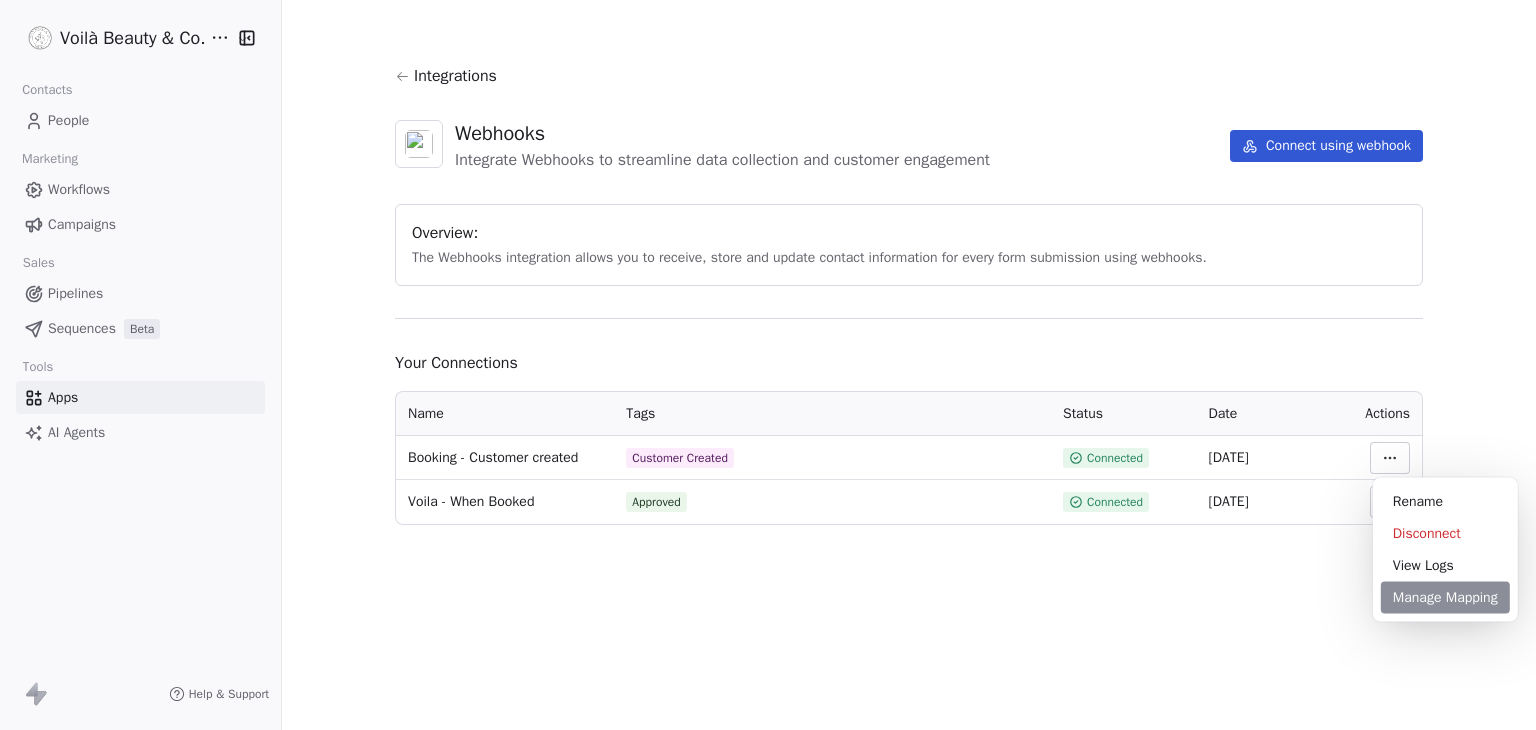 click on "Manage Mapping" at bounding box center (1445, 598) 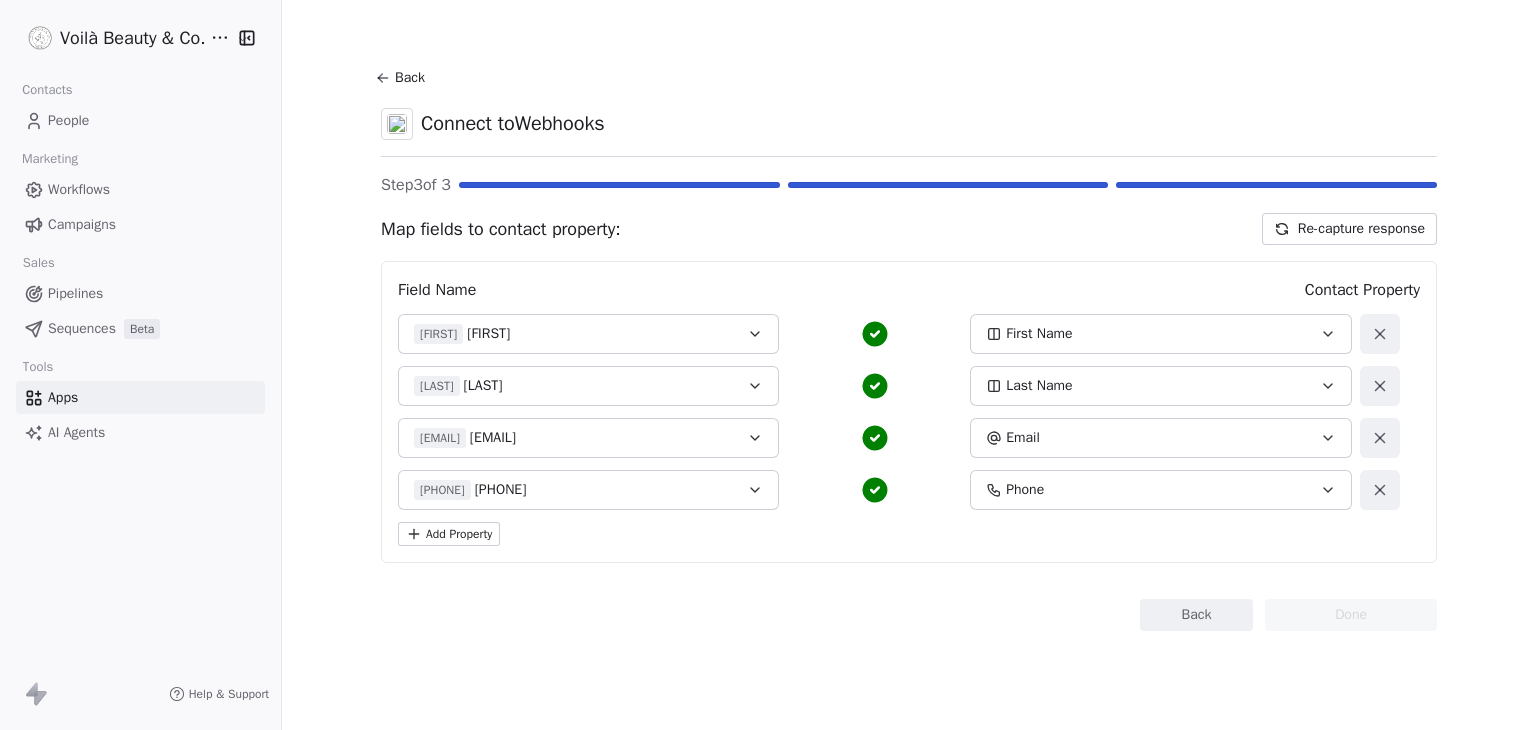 click on "Back" at bounding box center [1196, 615] 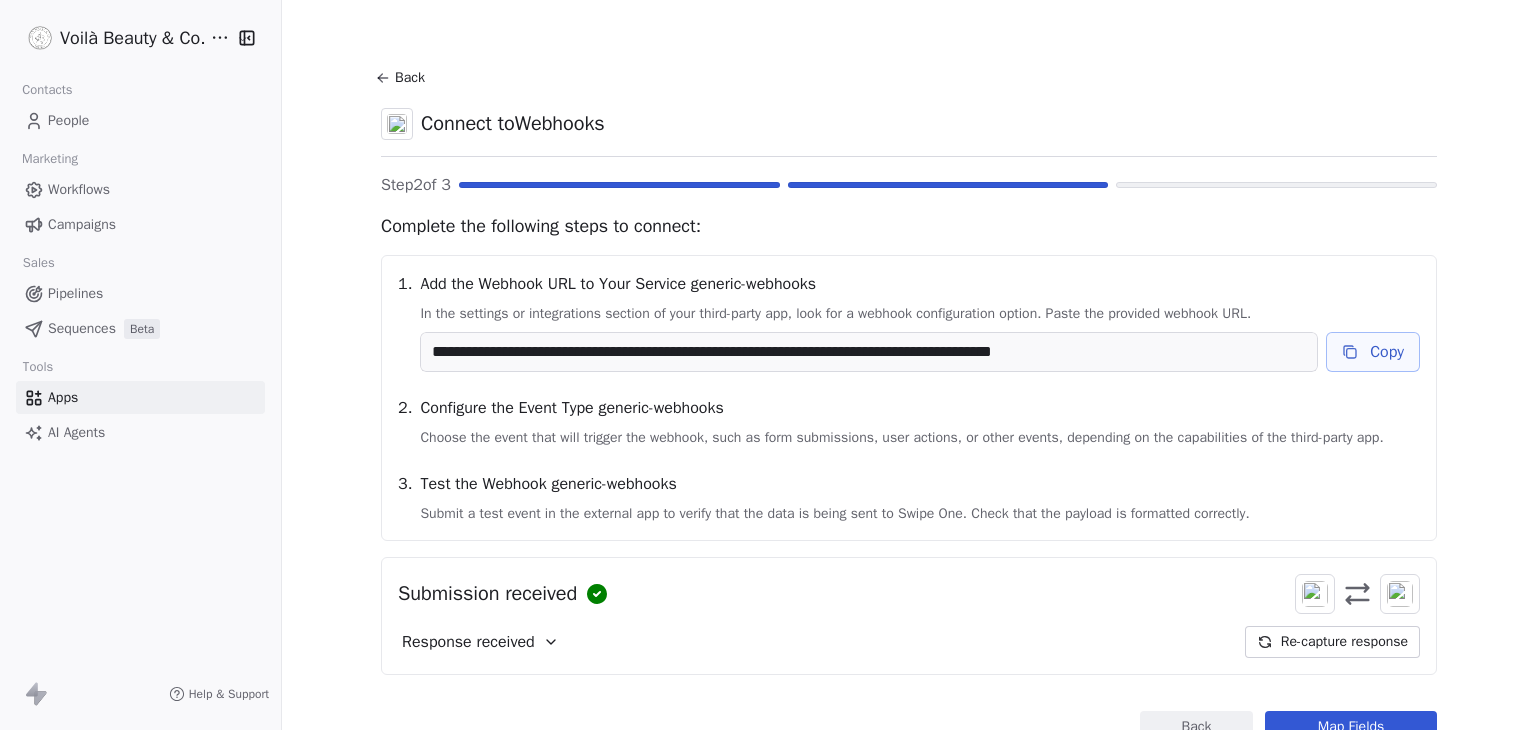click on "Copy" at bounding box center [1373, 352] 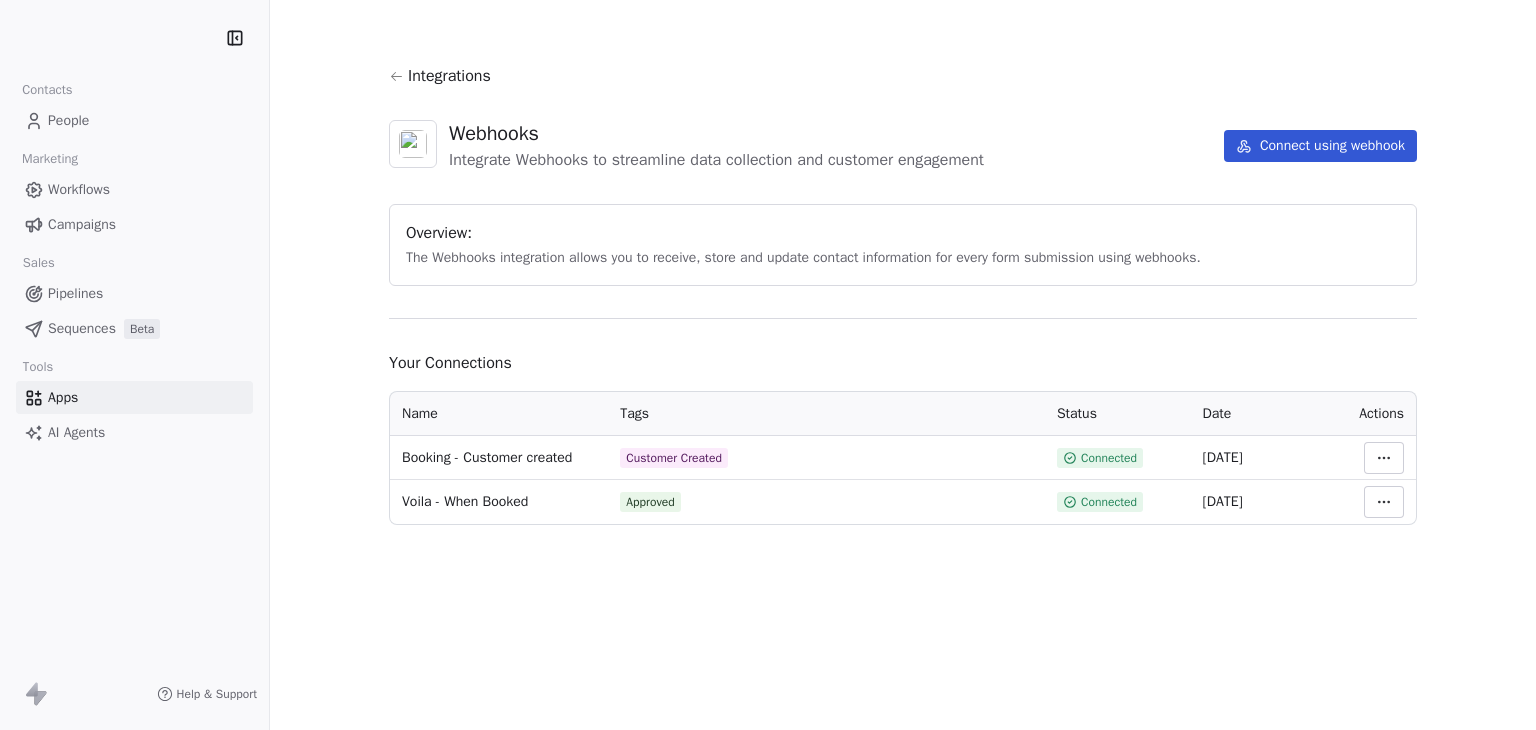scroll, scrollTop: 0, scrollLeft: 0, axis: both 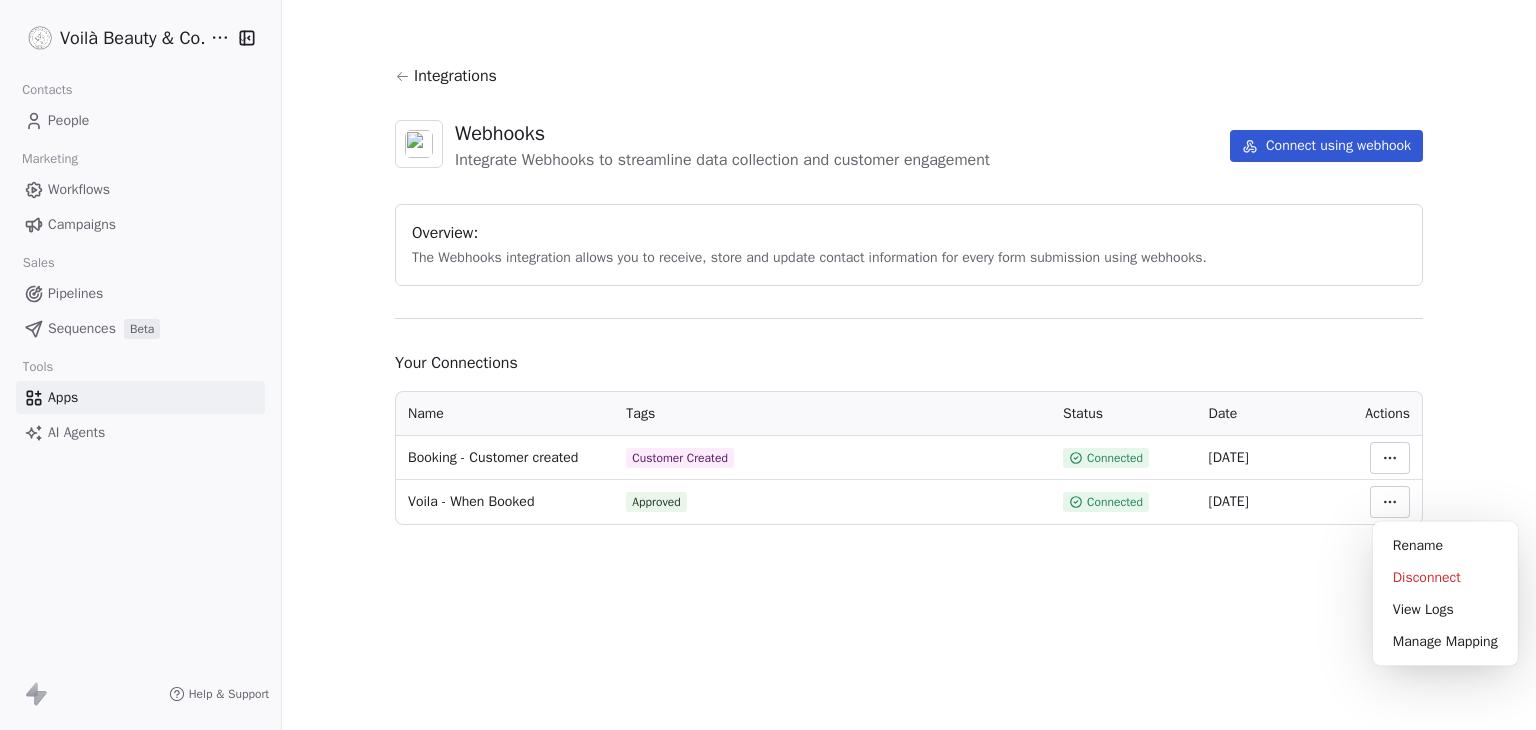 click on "Voilà Beauty & Co. Lounge Contacts People Marketing Workflows Campaigns Sales Pipelines Sequences Beta Tools Apps AI Agents Help & Support Integrations Webhooks Integrate Webhooks to streamline data collection and customer engagement Connect using webhook Overview: The Webhooks integration allows you to receive, store and update contact information for every form submission using webhooks. Your Connections Name Tags Status Date Actions Booking - Customer created Customer Created Connected [DATE] Voila - When Booked Approved Connected [DATE]   Rename Disconnect View Logs Manage Mapping" at bounding box center (768, 365) 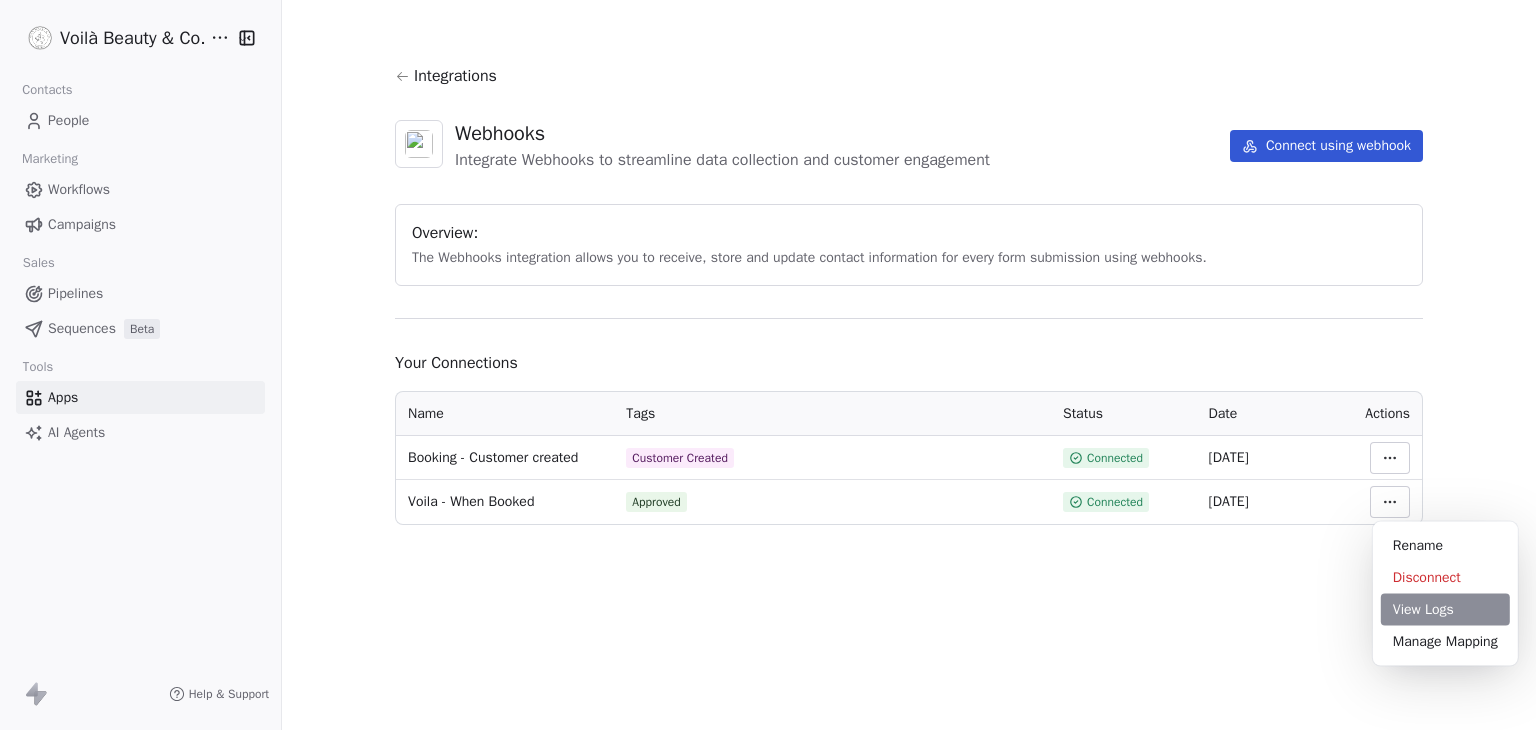 click on "View Logs" at bounding box center [1445, 610] 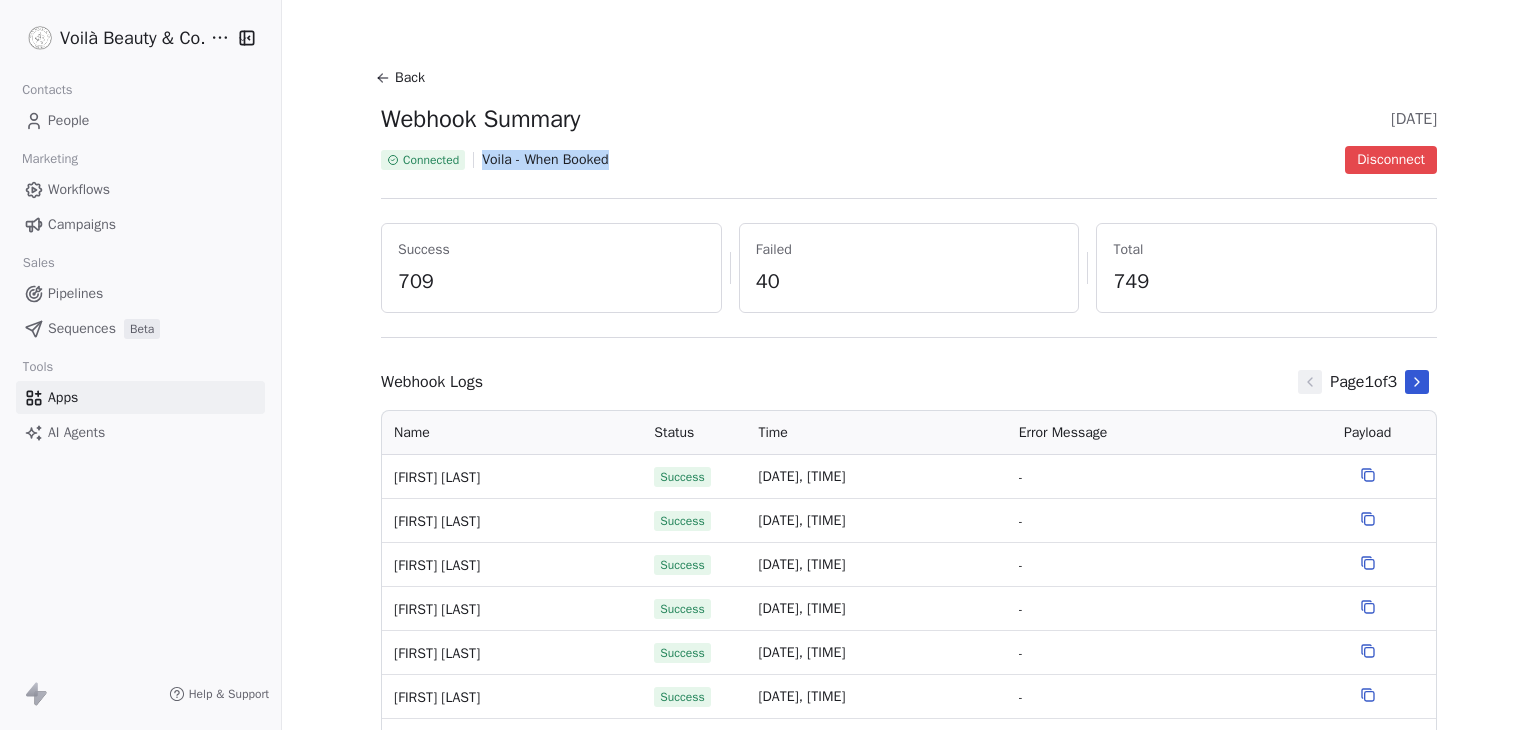 drag, startPoint x: 484, startPoint y: 162, endPoint x: 620, endPoint y: 160, distance: 136.01471 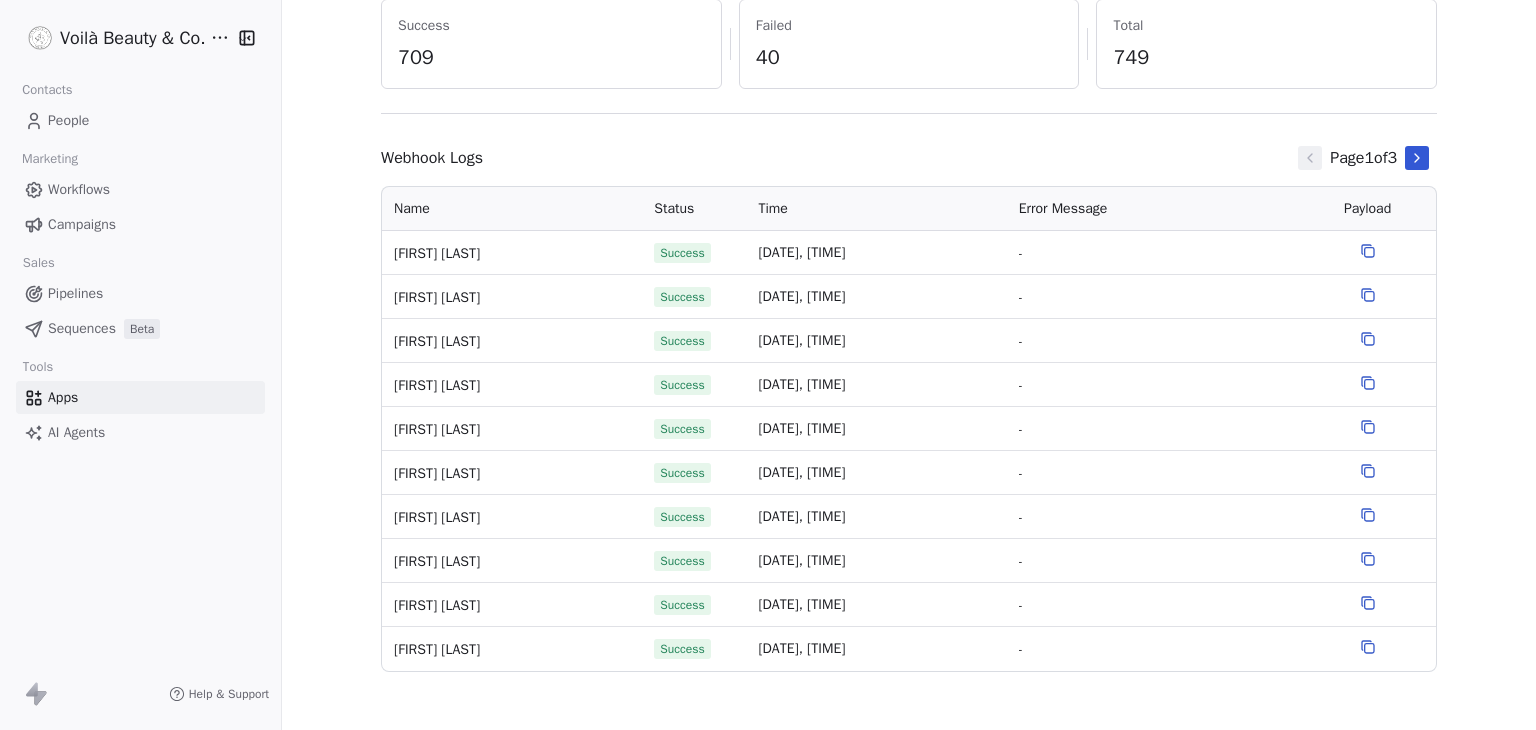 scroll, scrollTop: 229, scrollLeft: 0, axis: vertical 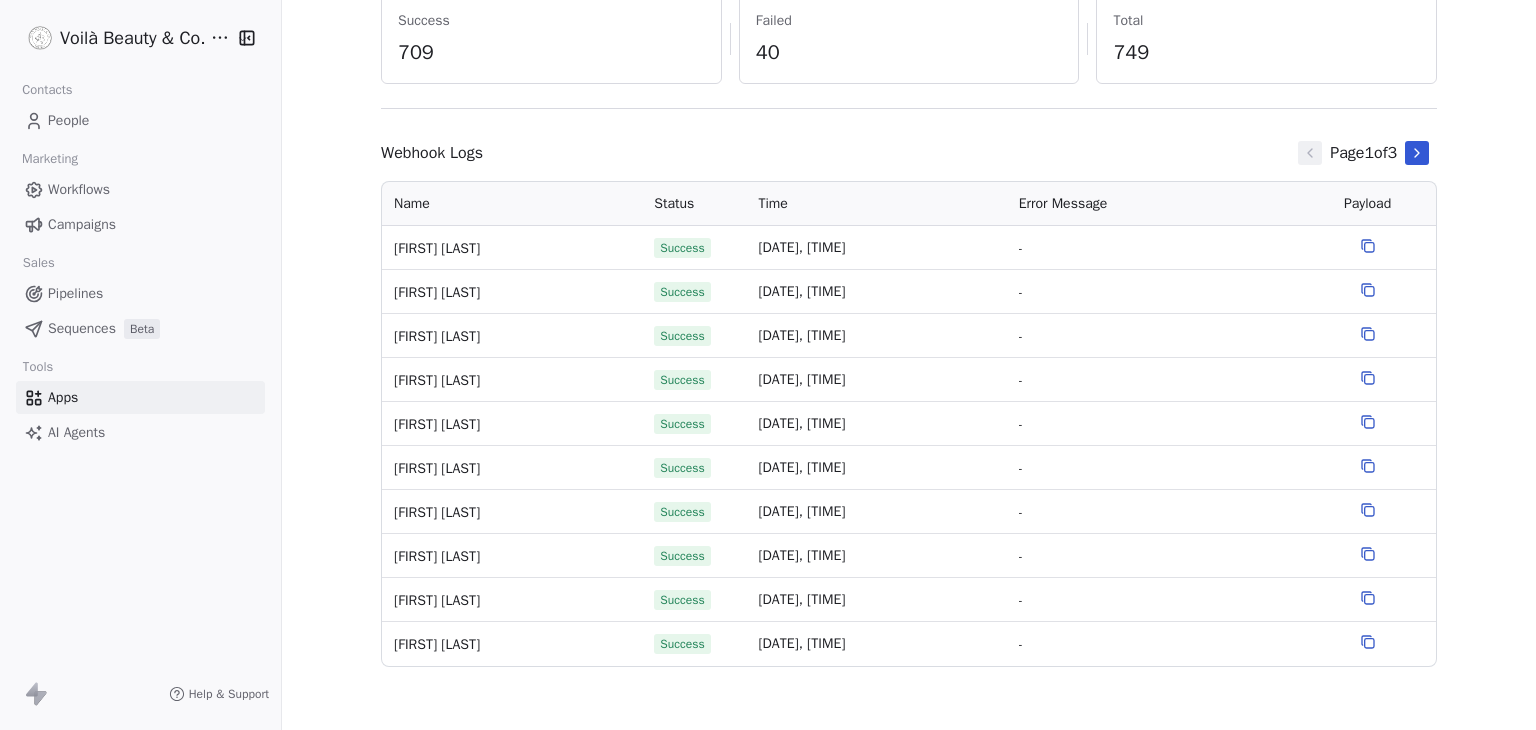 click 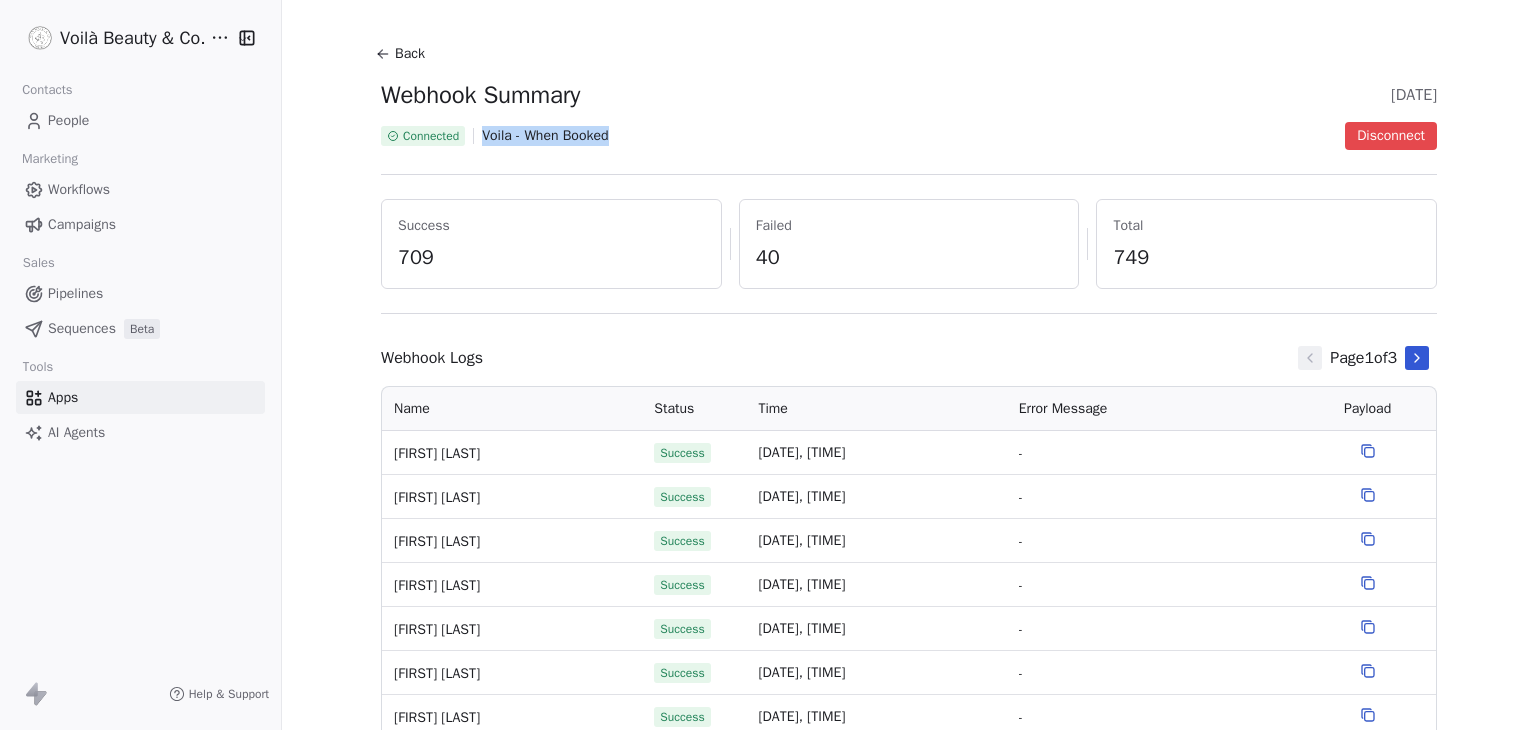 scroll, scrollTop: 0, scrollLeft: 0, axis: both 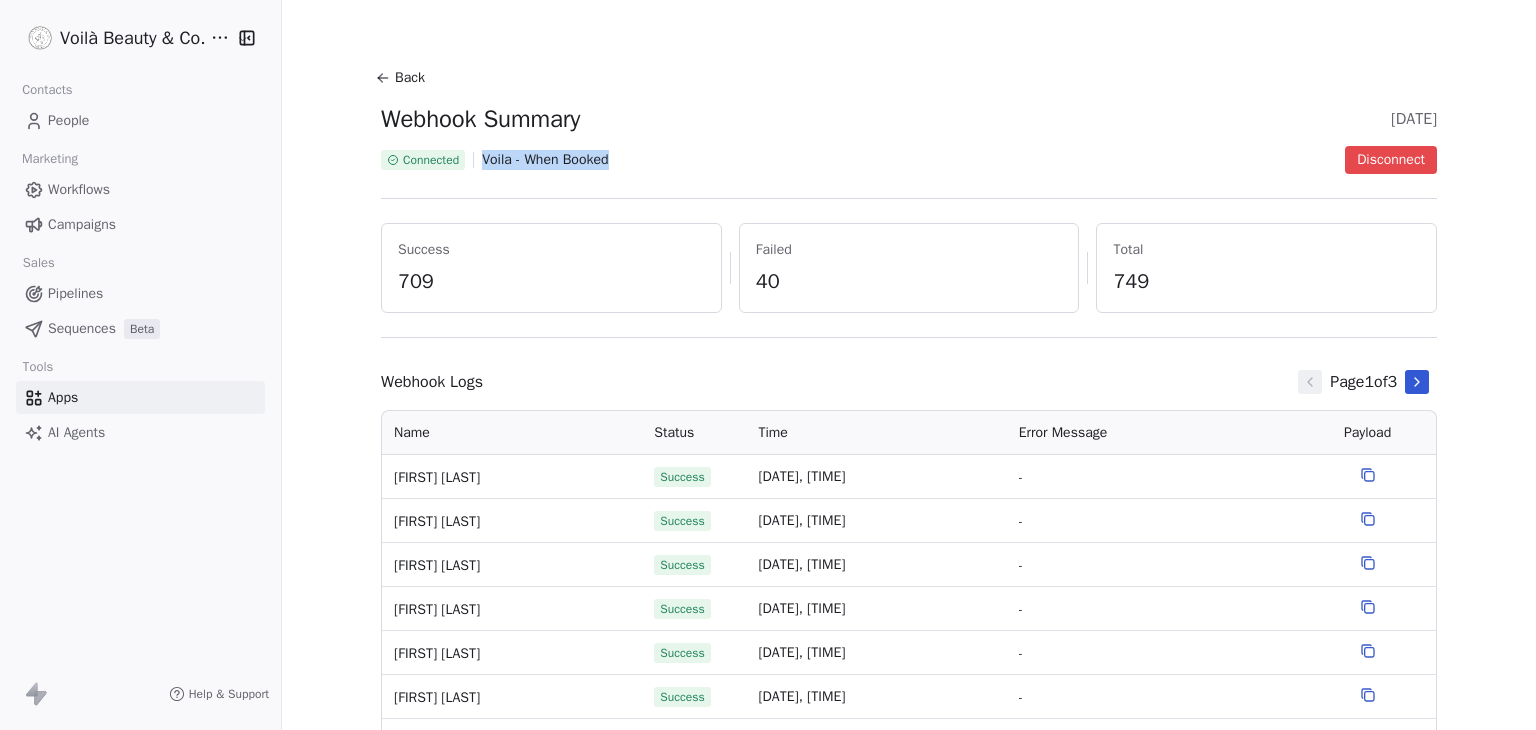 click on "Back" at bounding box center [403, 78] 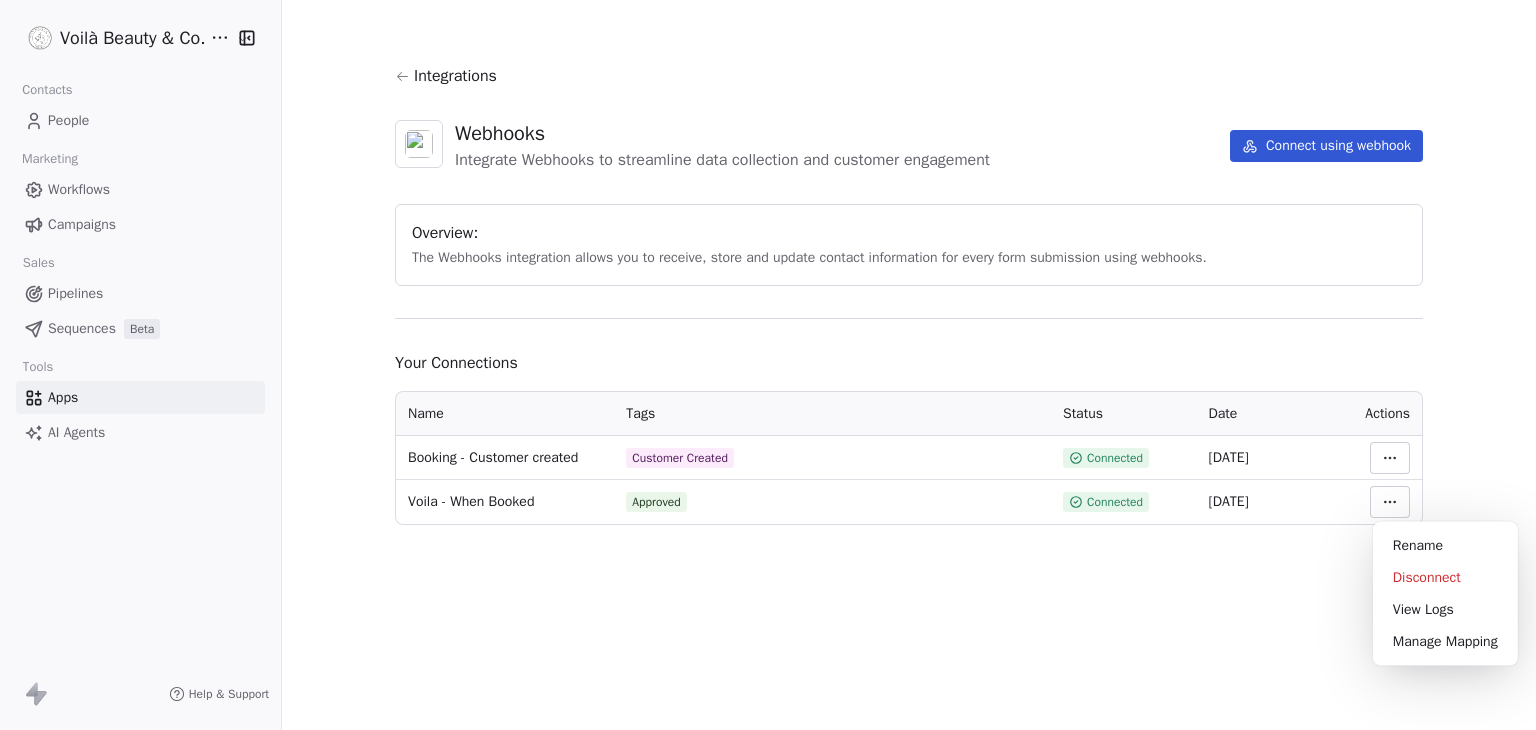 click on "Voilà Beauty & Co. Lounge Contacts People Marketing Workflows Campaigns Sales Pipelines Sequences Beta Tools Apps AI Agents Help & Support Integrations Webhooks Integrate Webhooks to streamline data collection and customer engagement Connect using webhook Overview: The Webhooks integration allows you to receive, store and update contact information for every form submission using webhooks. Your Connections Name Tags Status Date Actions Booking - Customer created Customer Created Connected 22 Jan 2025 Voila - When Booked Approved Connected 21 Jan 2025   Rename Disconnect View Logs Manage Mapping" at bounding box center (768, 365) 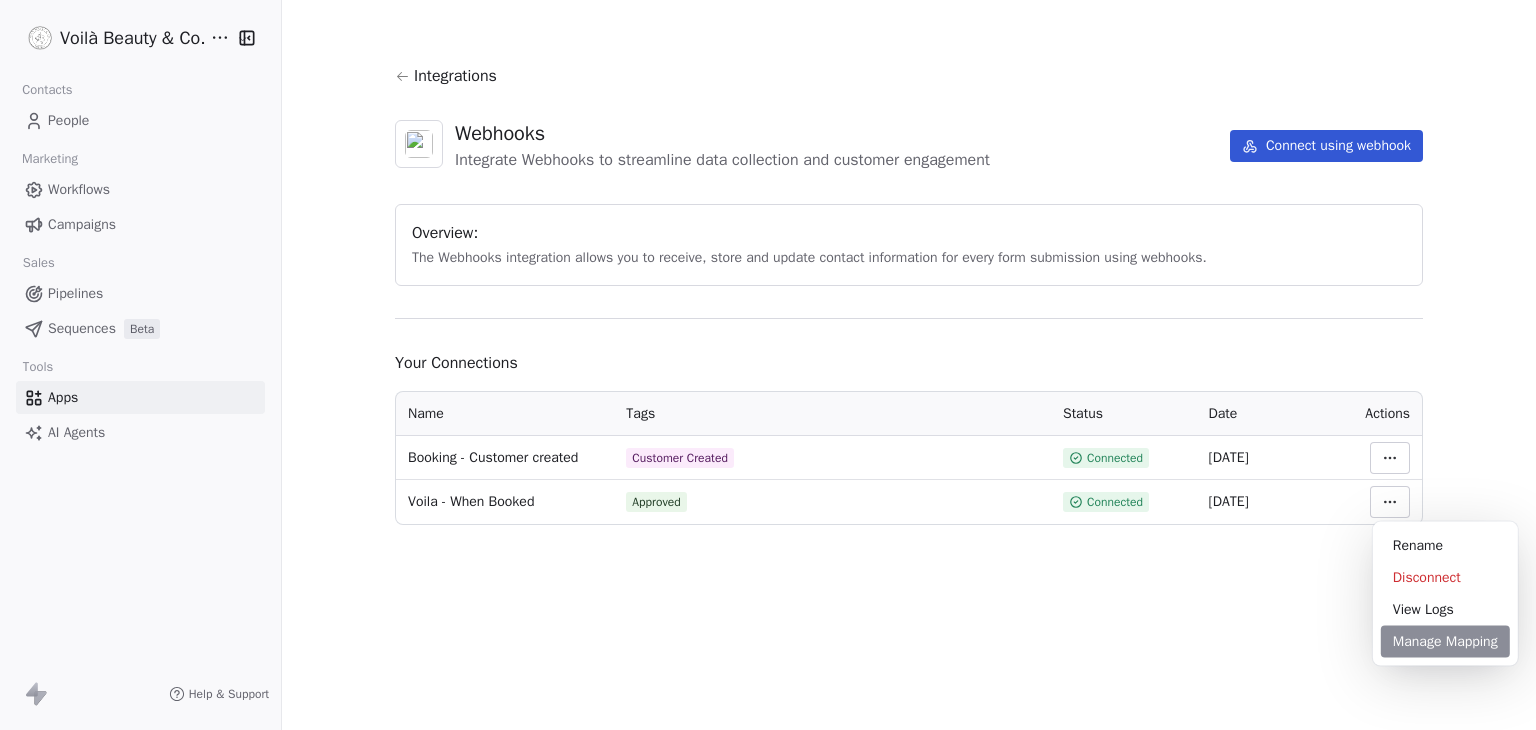 click on "Manage Mapping" at bounding box center [1445, 642] 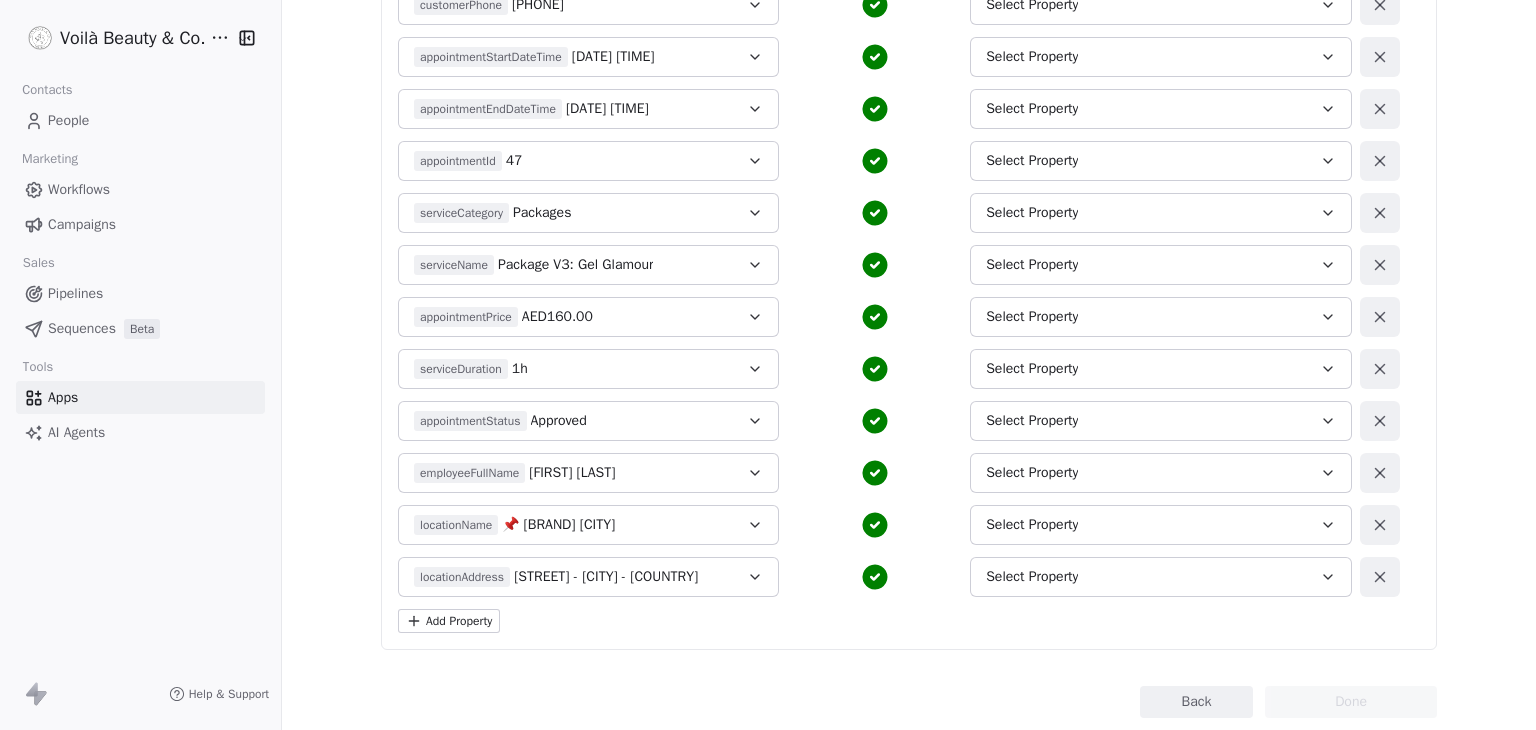 scroll, scrollTop: 500, scrollLeft: 0, axis: vertical 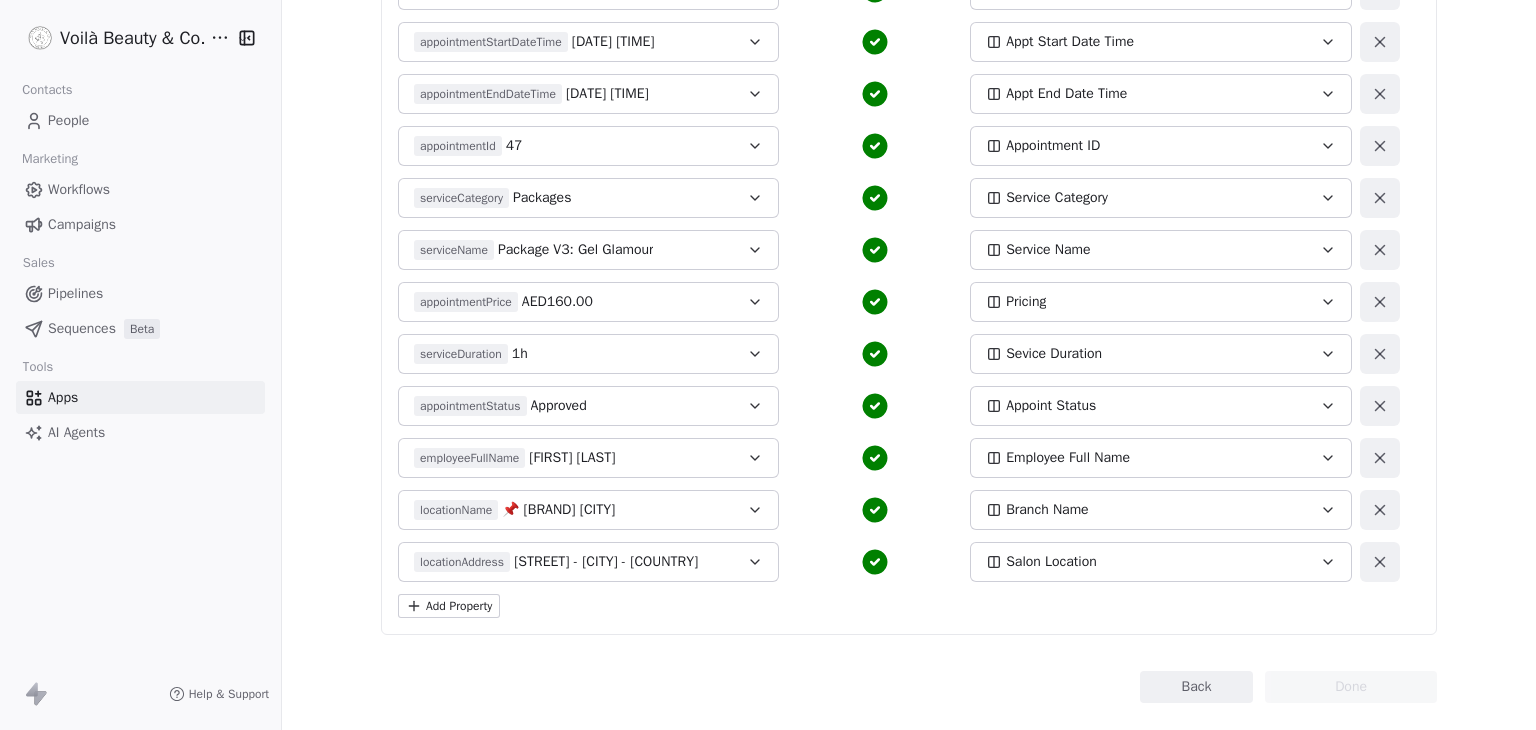 click on "Back" at bounding box center [1196, 687] 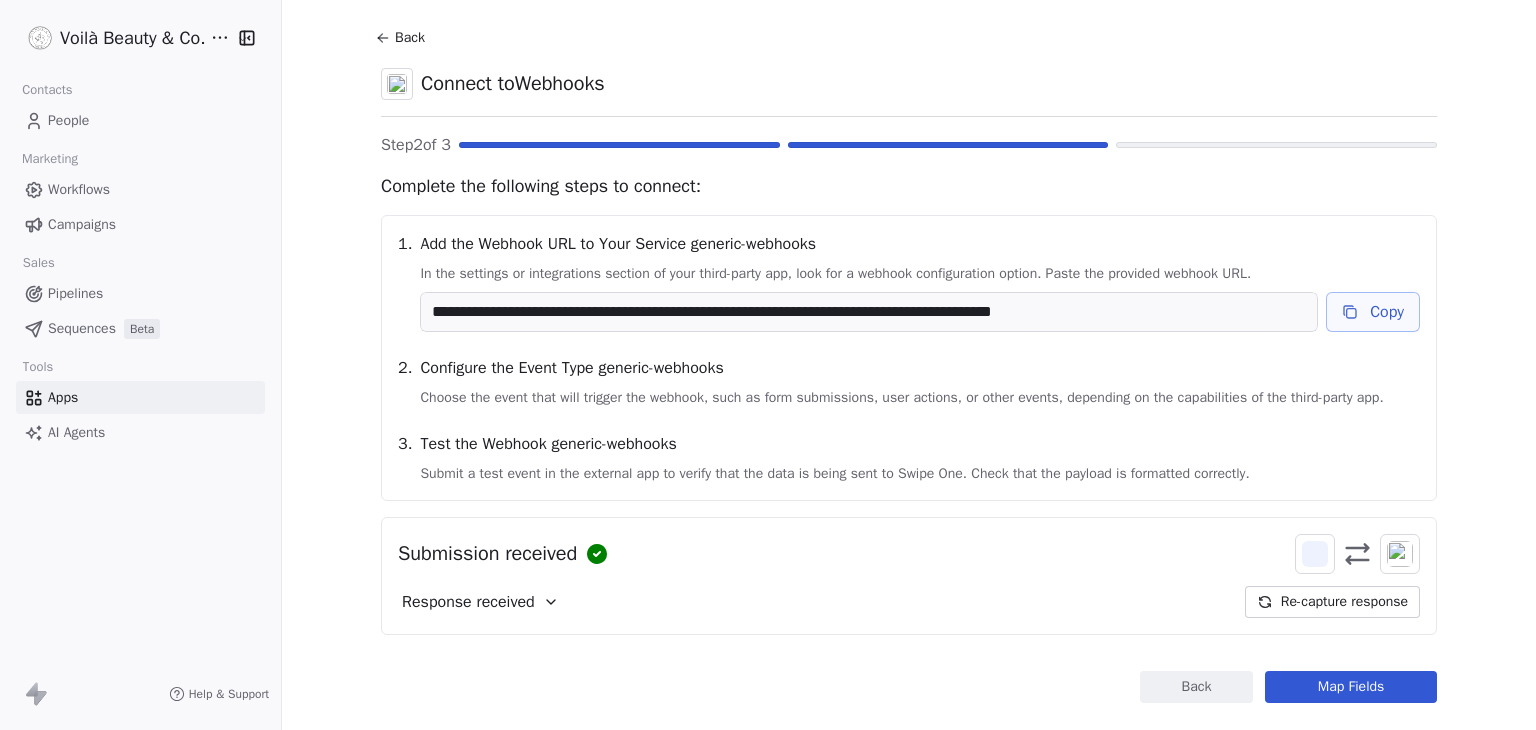 click on "Copy" at bounding box center [1373, 312] 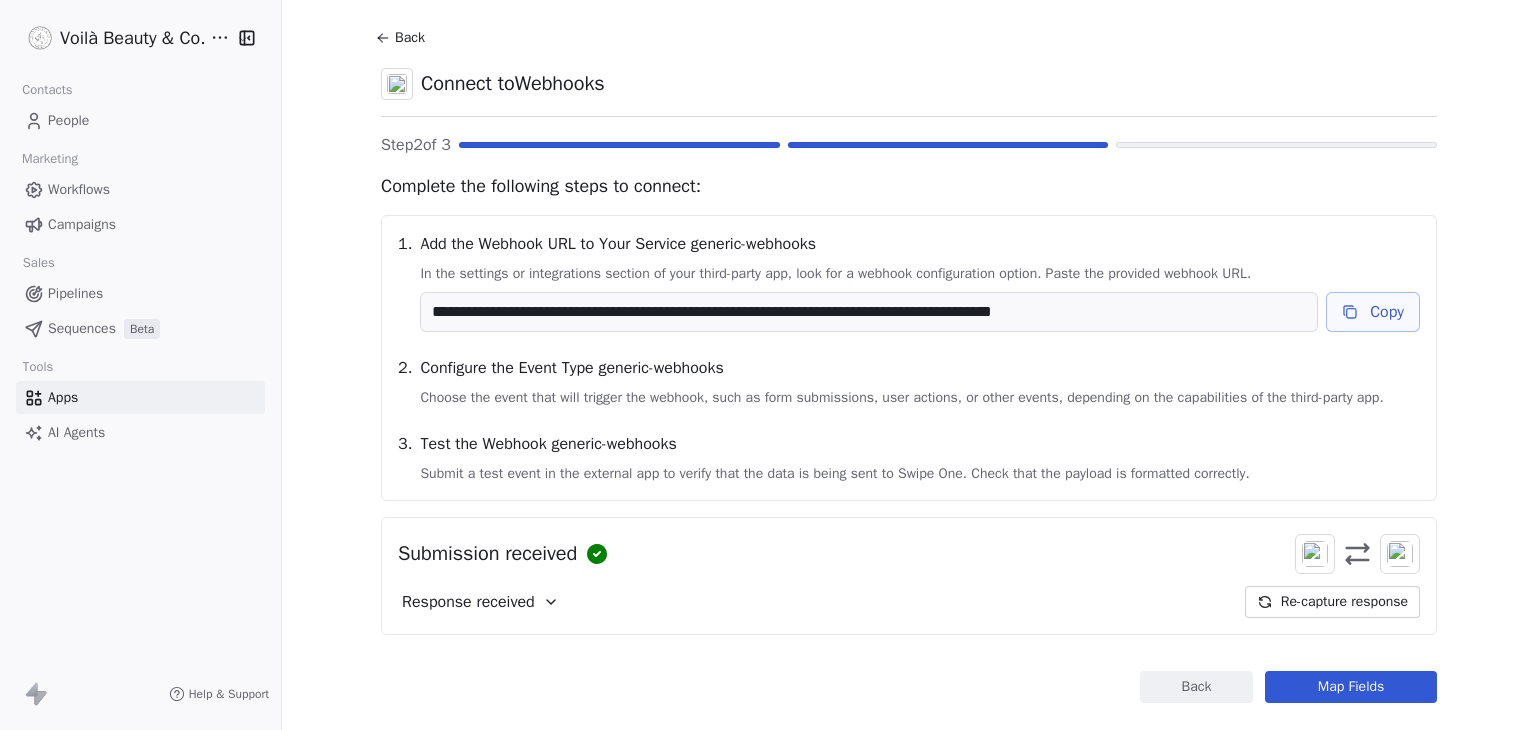 click on "Back" at bounding box center [403, 38] 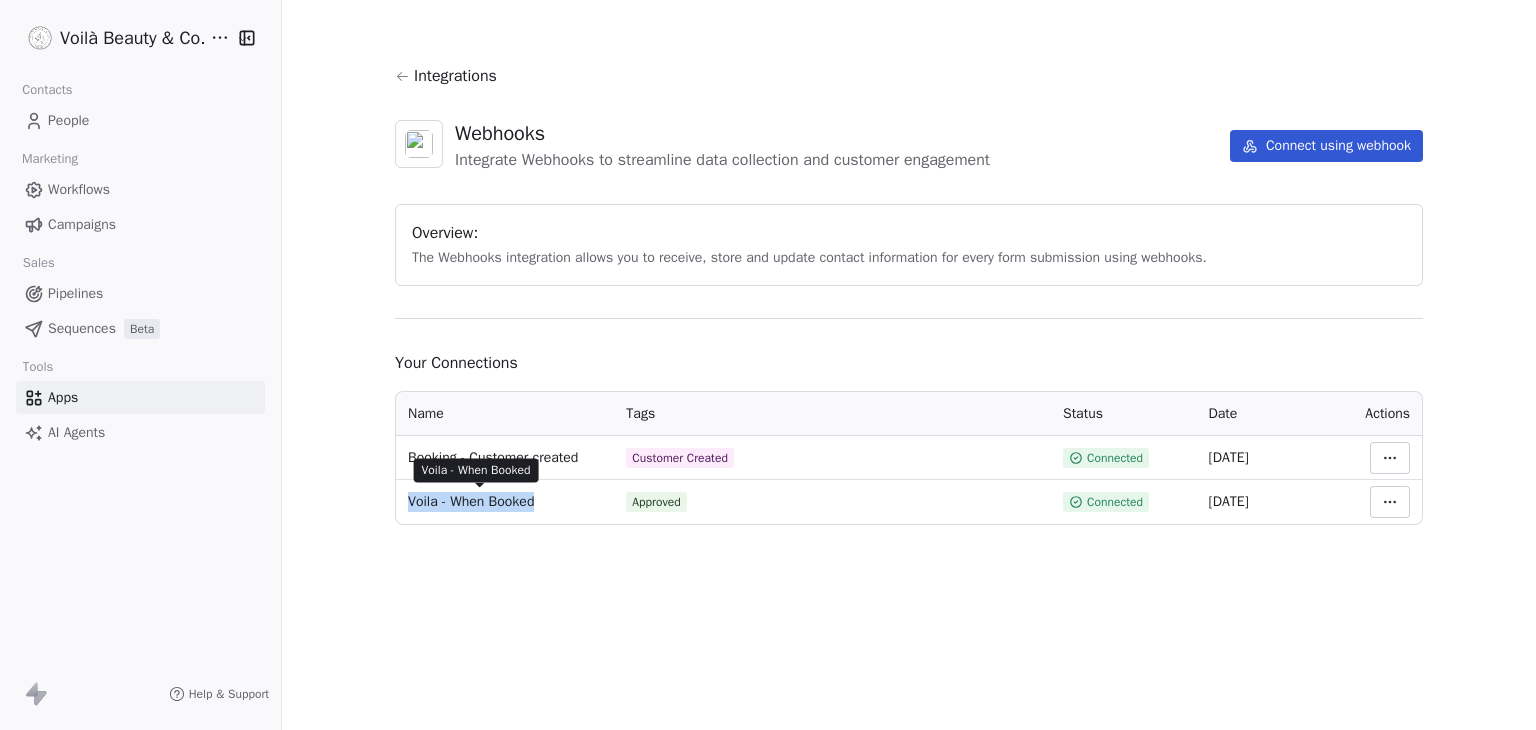 drag, startPoint x: 555, startPoint y: 505, endPoint x: 412, endPoint y: 502, distance: 143.03146 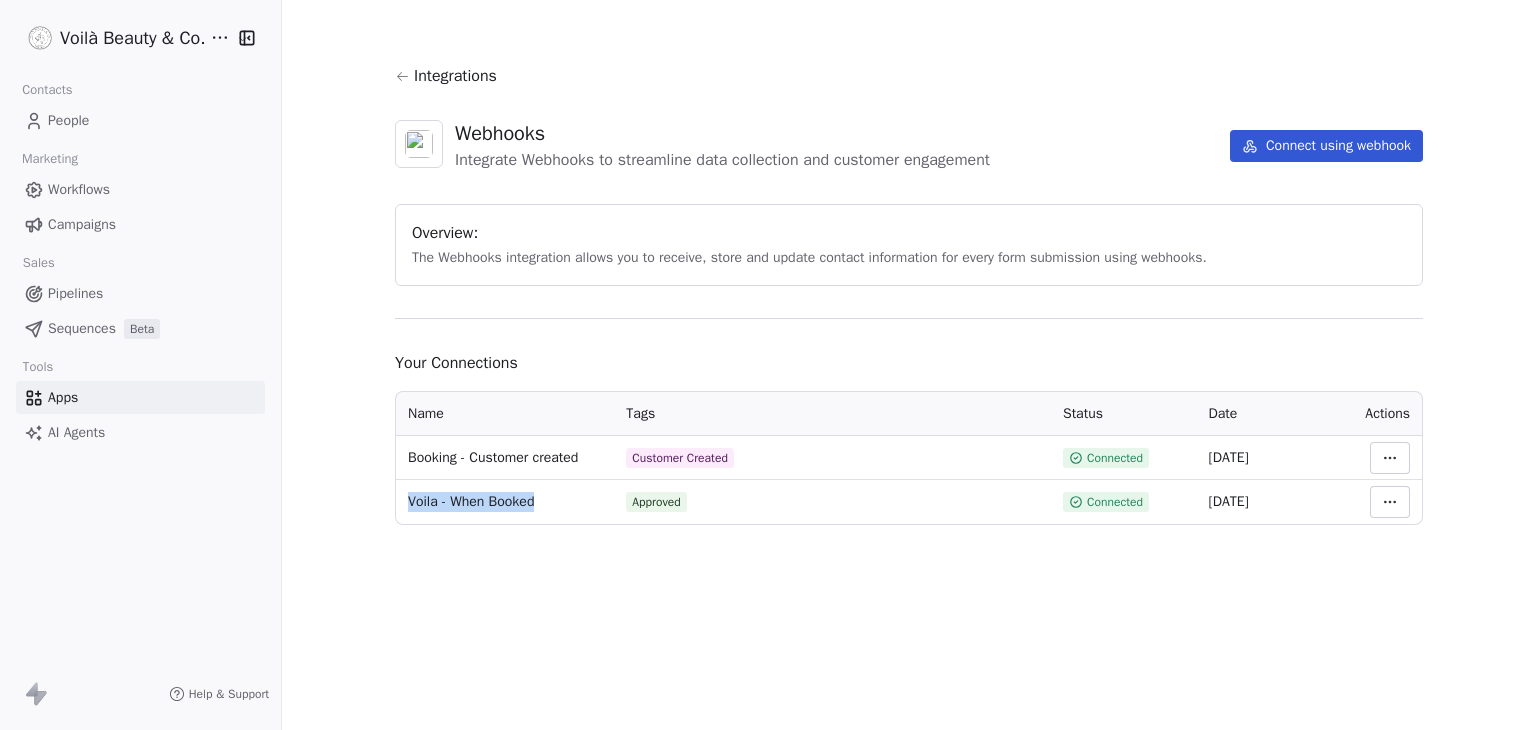 copy on "Voila - When Booked" 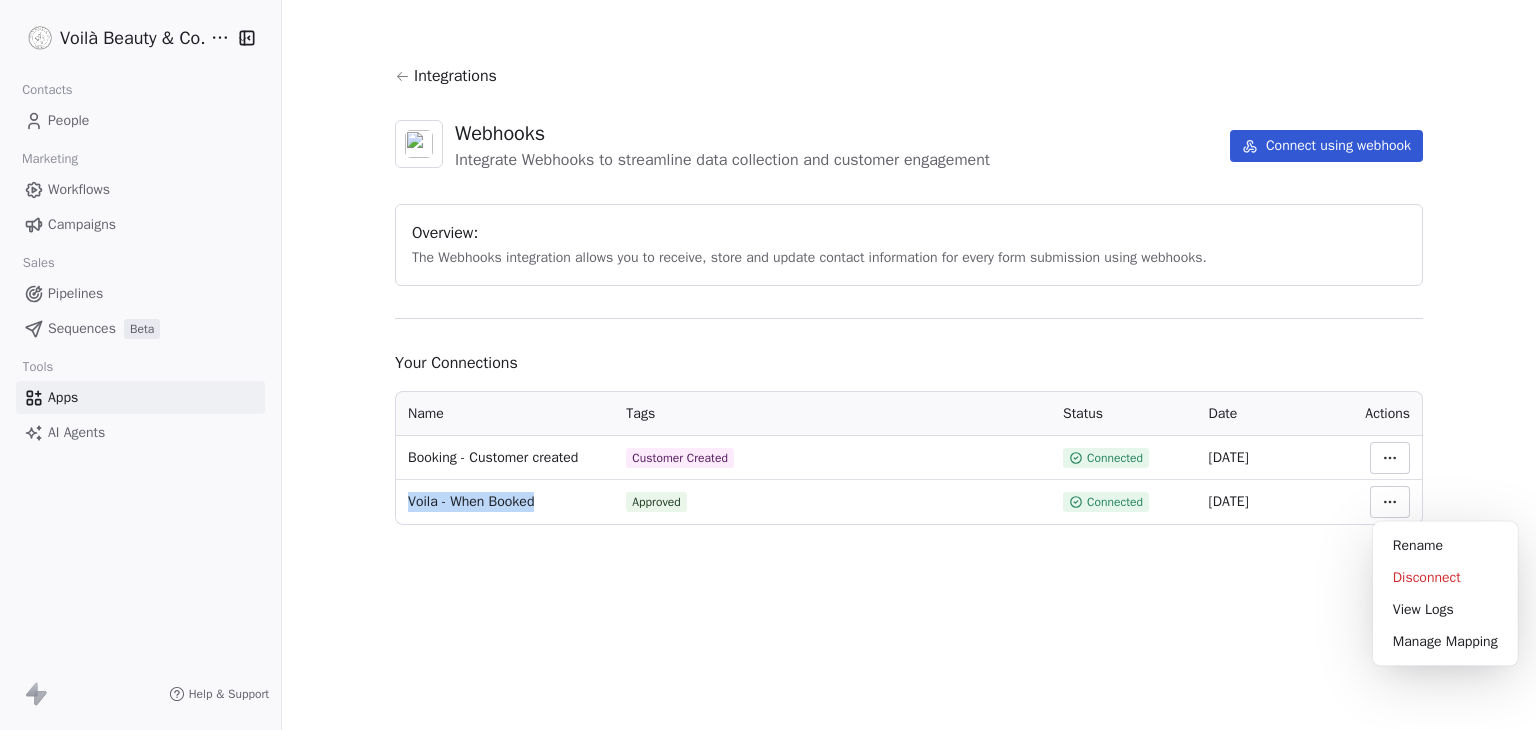 click on "Voilà Beauty & Co. Lounge Contacts People Marketing Workflows Campaigns Sales Pipelines Sequences Beta Tools Apps AI Agents Help & Support Integrations Webhooks Integrate Webhooks to streamline data collection and customer engagement Connect using webhook Overview: The Webhooks integration allows you to receive, store and update contact information for every form submission using webhooks. Your Connections Name Tags Status Date Actions Booking - Customer created Customer Created Connected 22 Jan 2025 Voila - When Booked Approved Connected 21 Jan 2025   Rename Disconnect View Logs Manage Mapping" at bounding box center [768, 365] 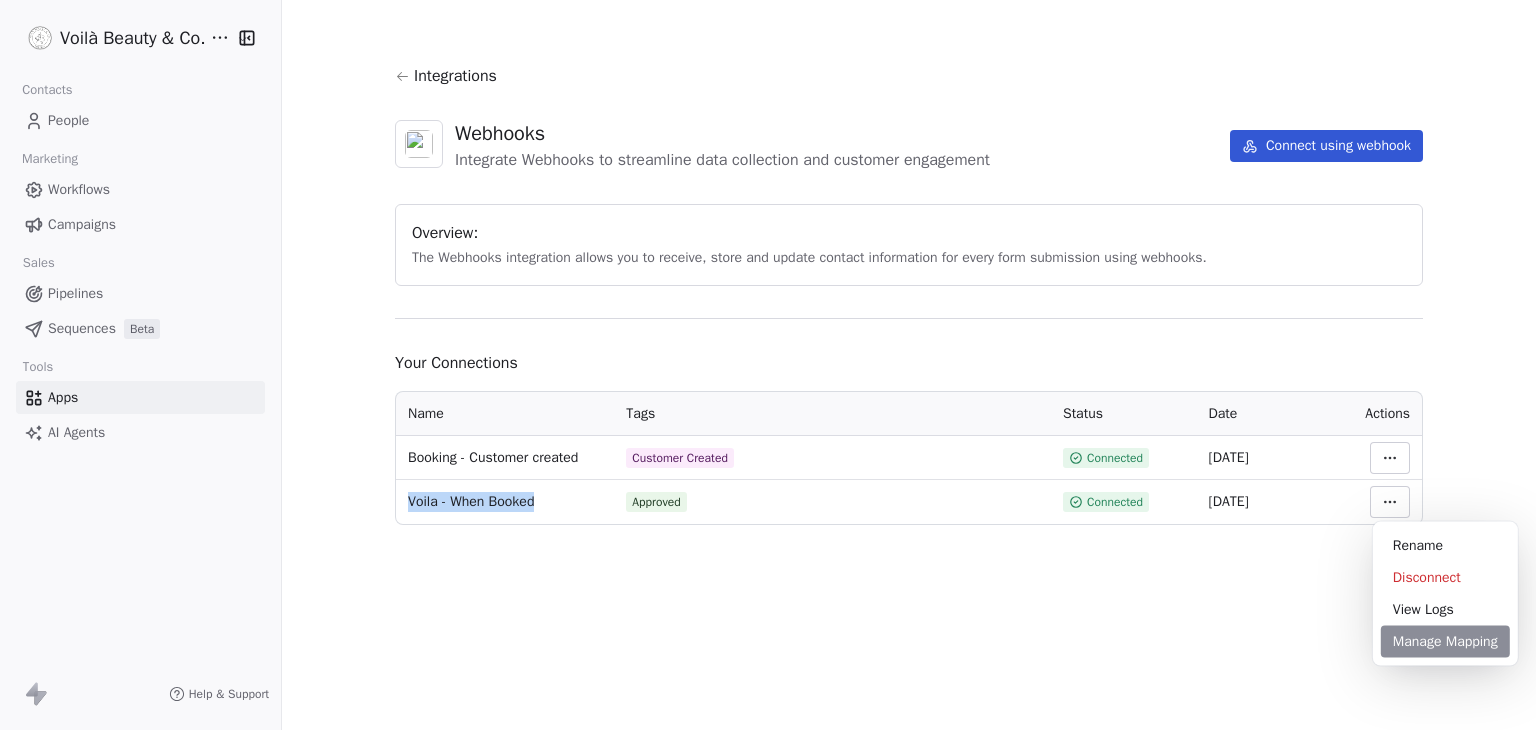 click on "Manage Mapping" at bounding box center (1445, 642) 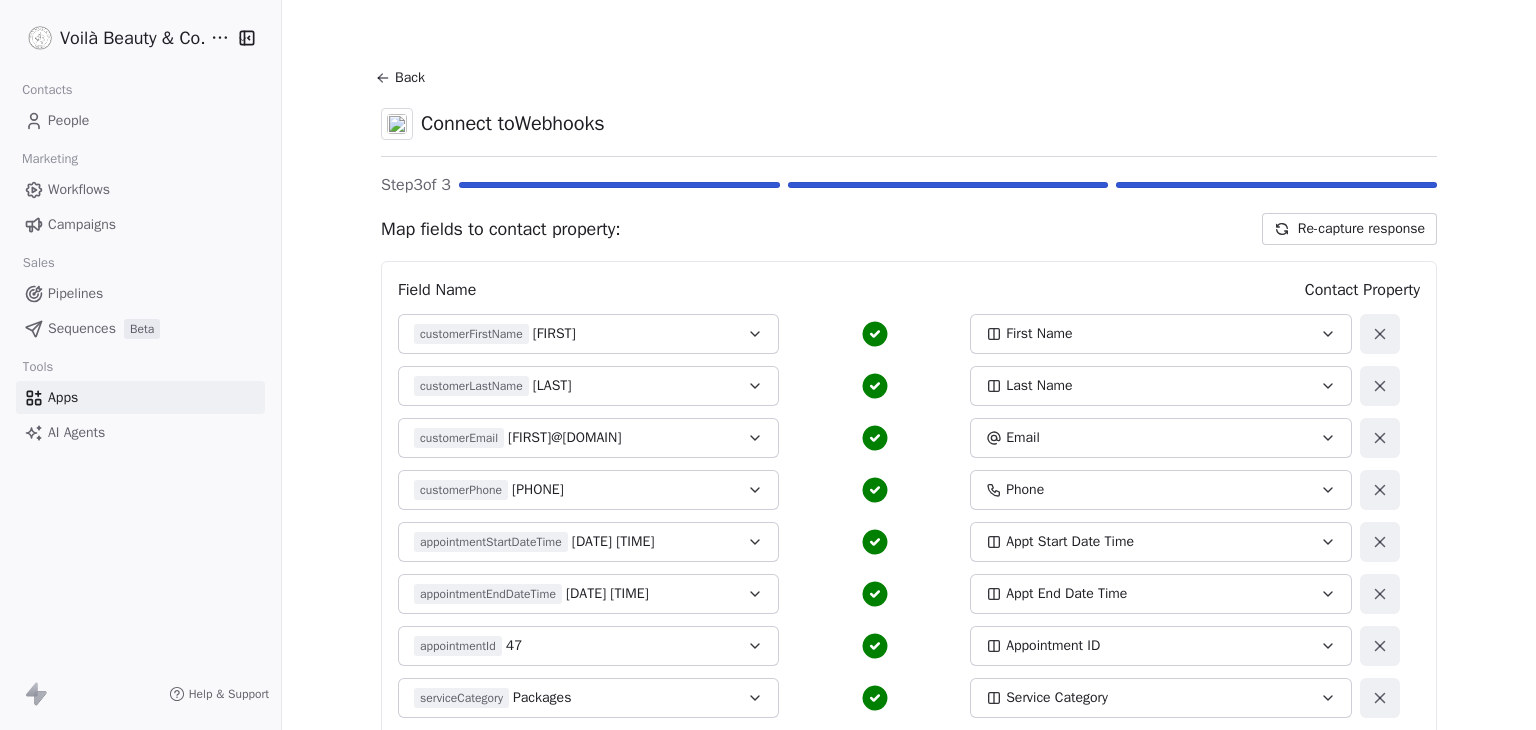 click on "Back" at bounding box center (403, 78) 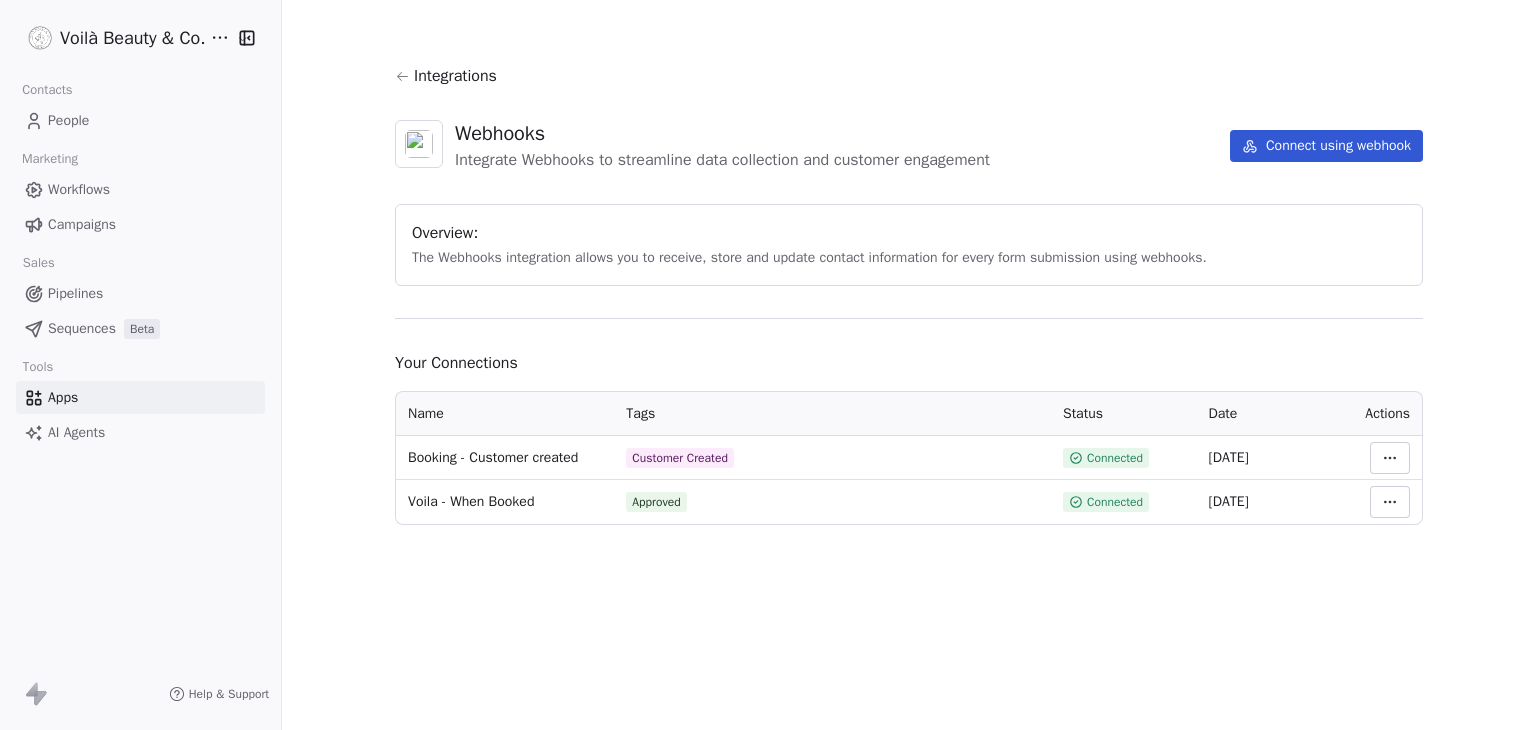 click on "Voilà Beauty & Co. Lounge Contacts People Marketing Workflows Campaigns Sales Pipelines Sequences Beta Tools Apps AI Agents Help & Support Integrations Webhooks Integrate Webhooks to streamline data collection and customer engagement Connect using webhook Overview: The Webhooks integration allows you to receive, store and update contact information for every form submission using webhooks. Your Connections Name Tags Status Date Actions Booking - Customer created Customer Created Connected 22 Jan 2025 Voila - When Booked Approved Connected 21 Jan 2025" at bounding box center [768, 365] 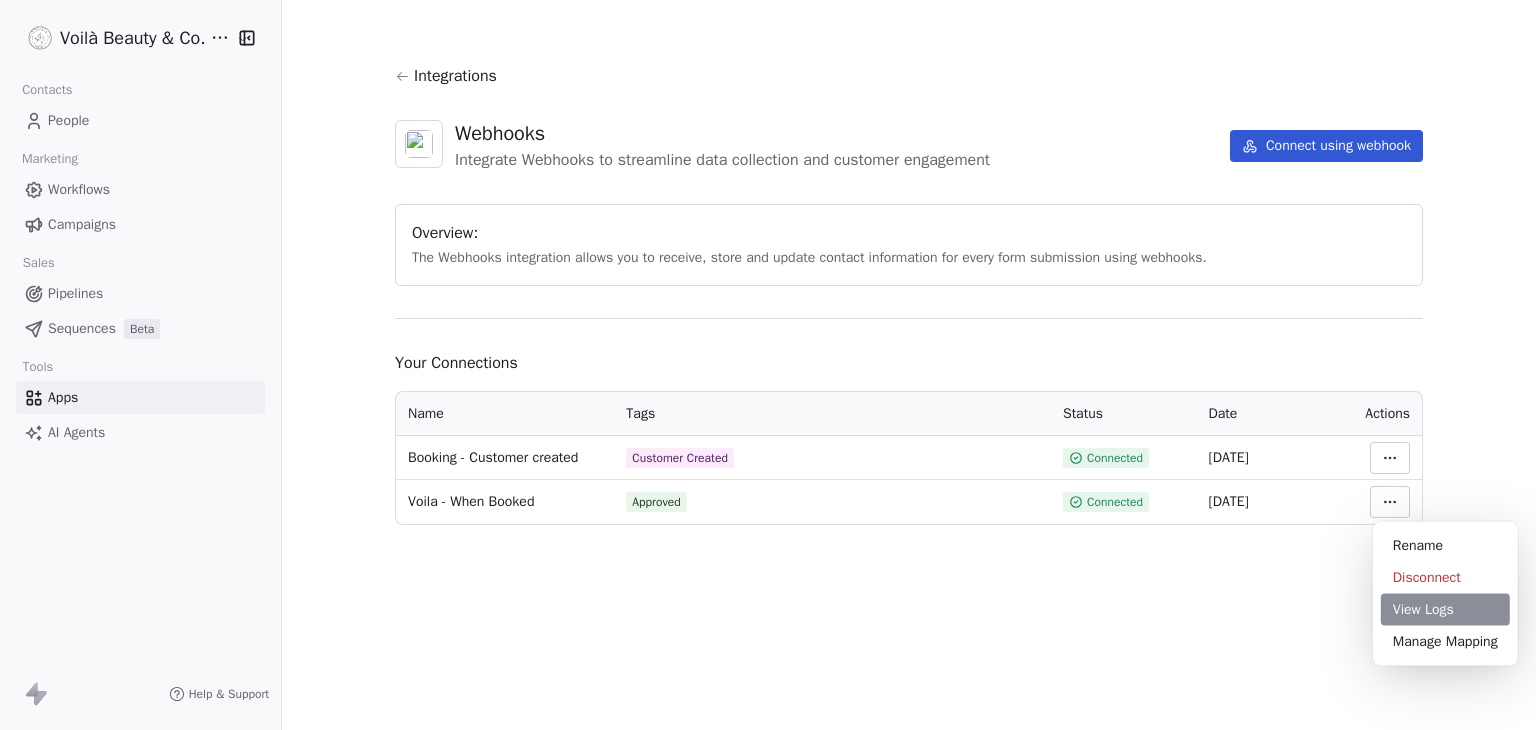 click on "View Logs" at bounding box center (1445, 610) 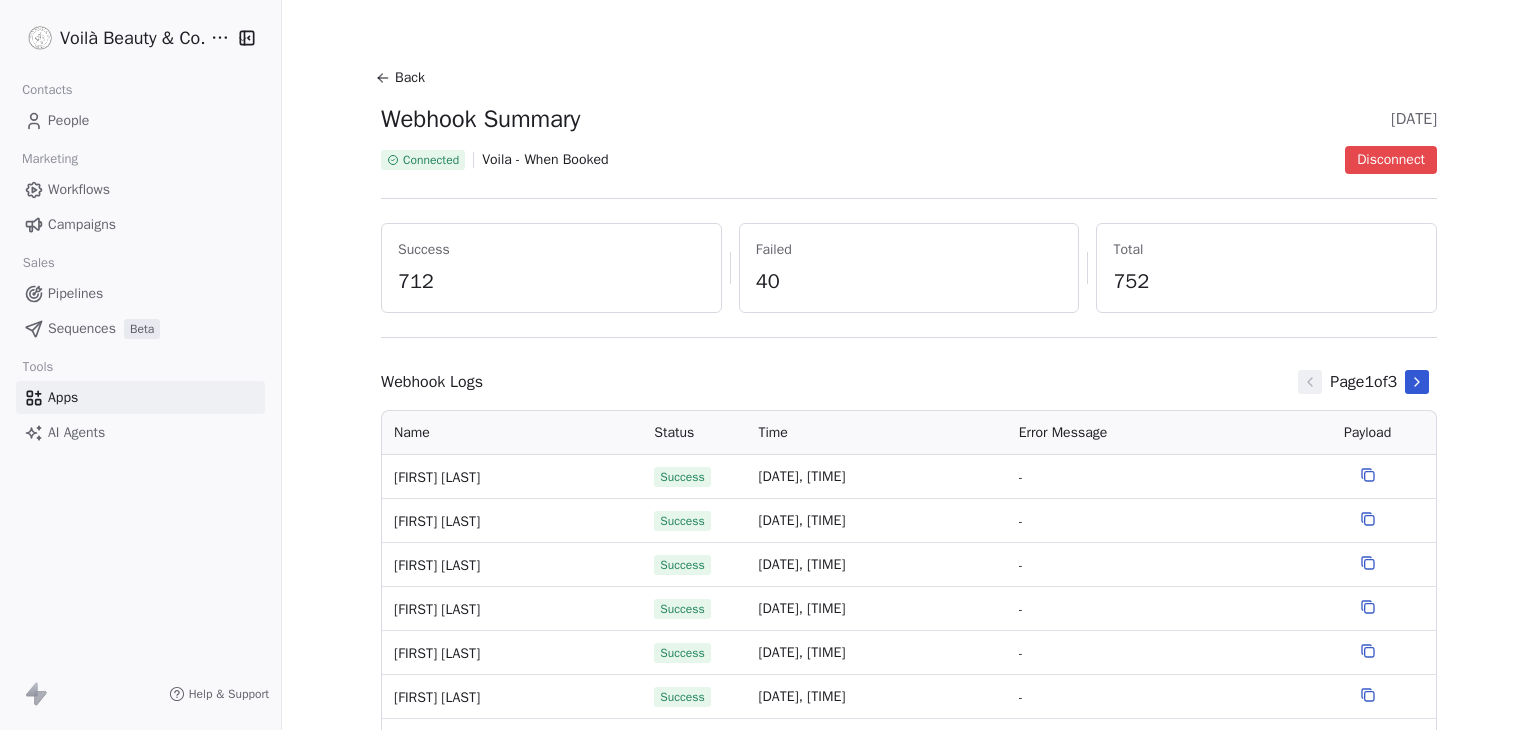 click 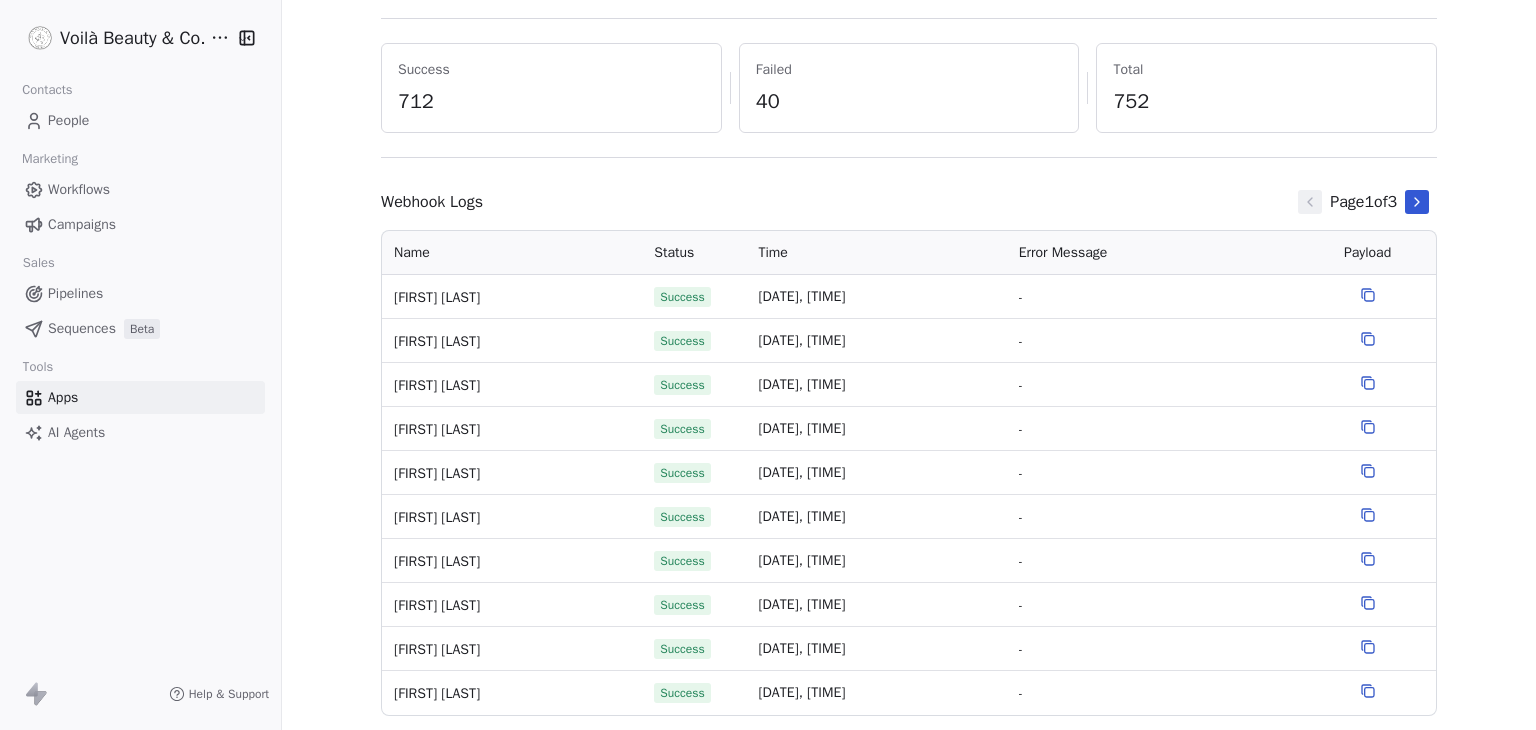 scroll, scrollTop: 200, scrollLeft: 0, axis: vertical 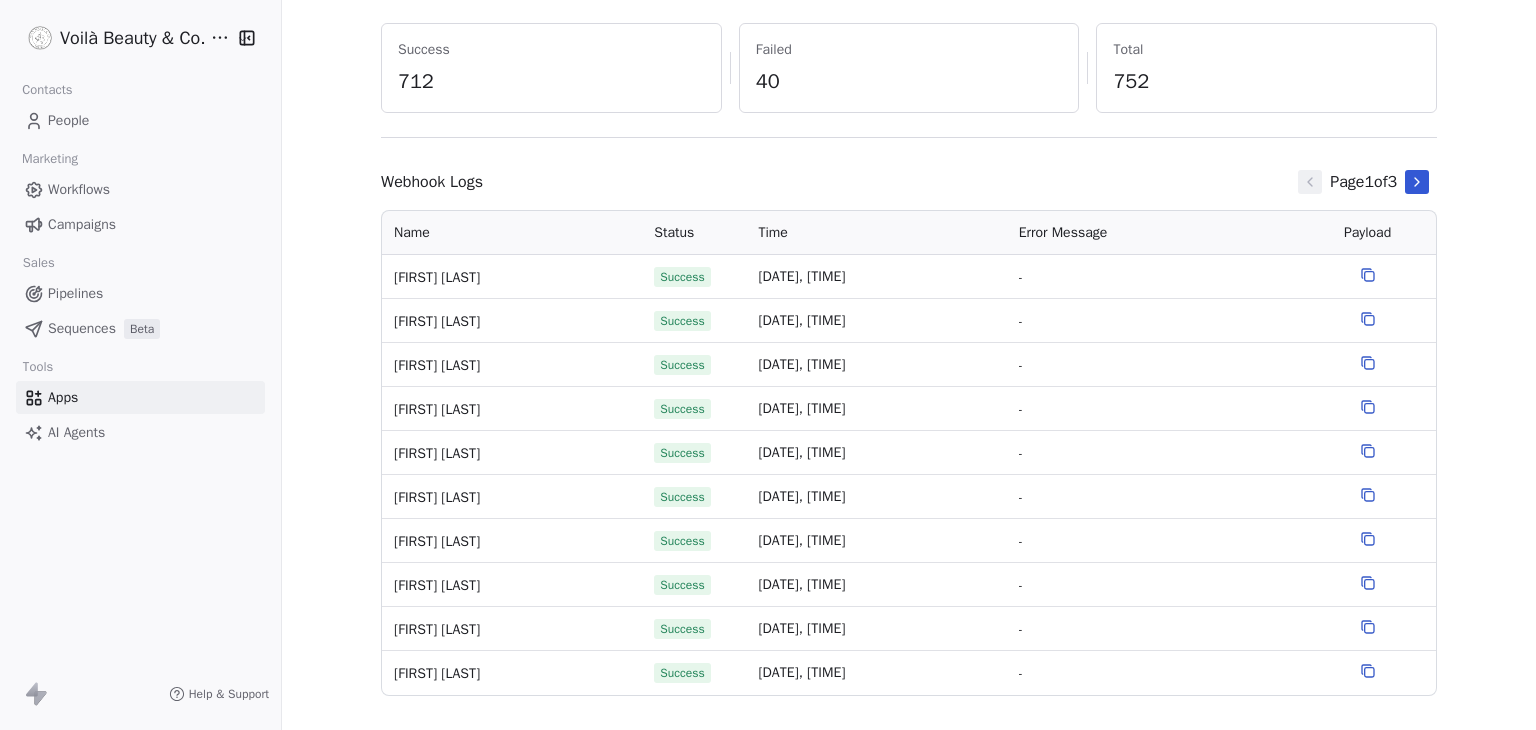 click 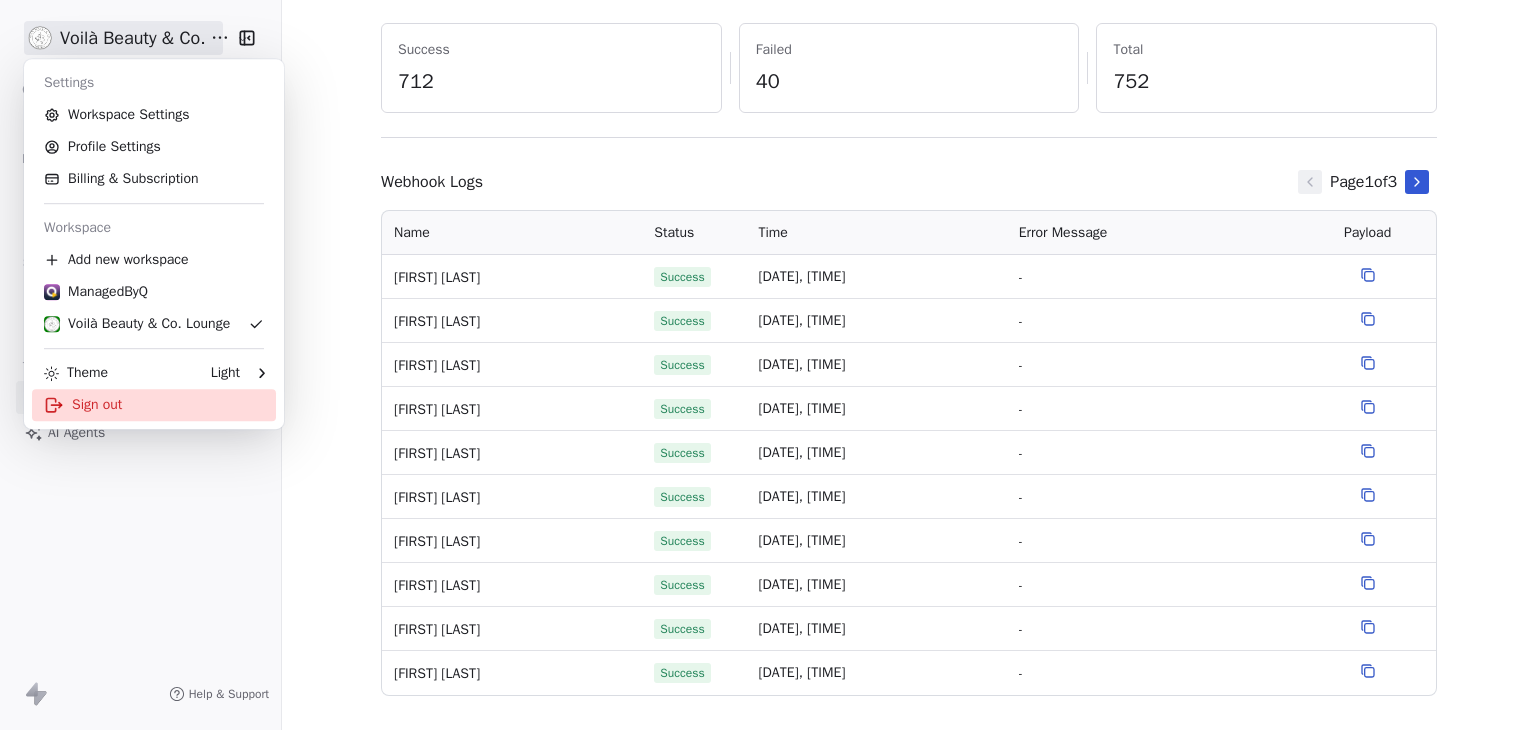 click on "Sign out" at bounding box center [154, 405] 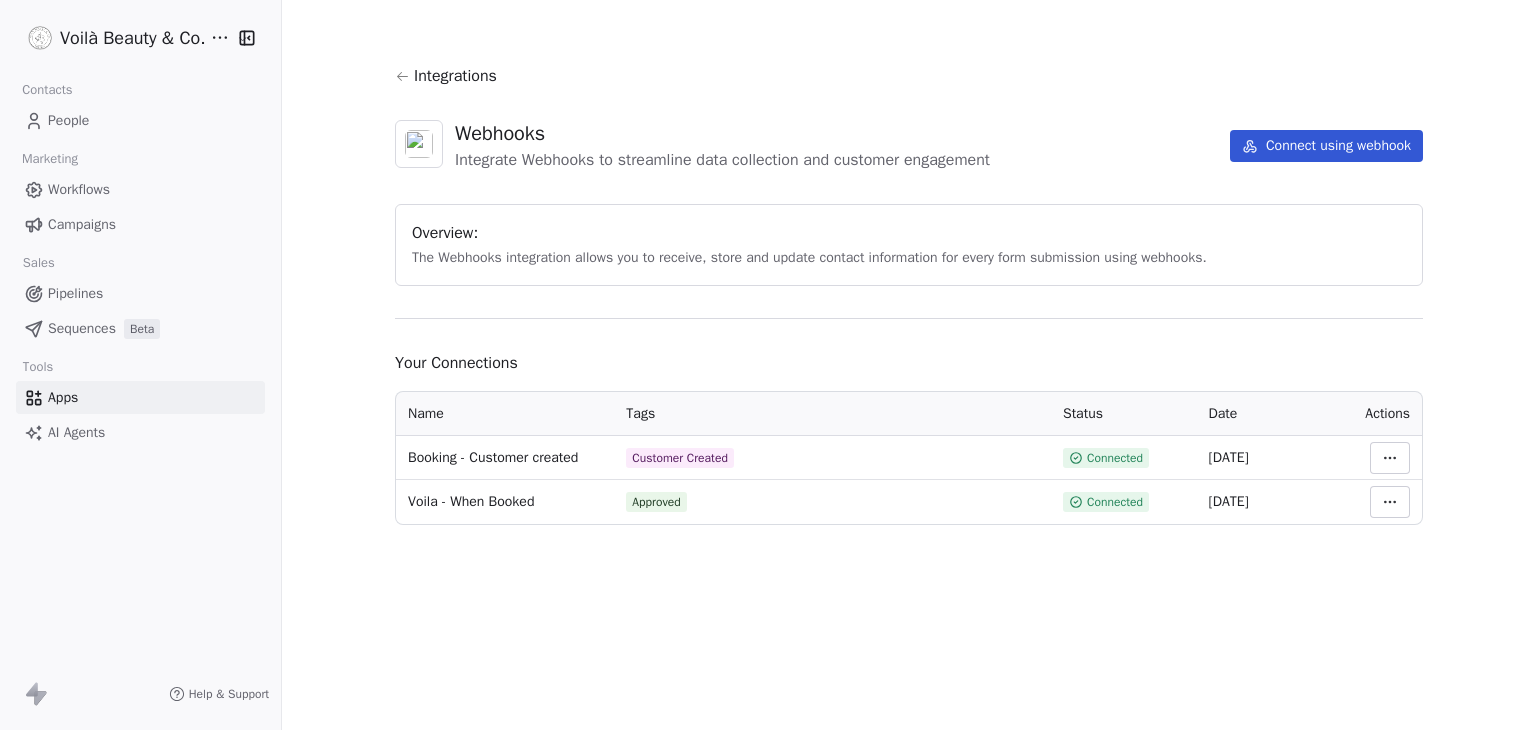scroll, scrollTop: 0, scrollLeft: 0, axis: both 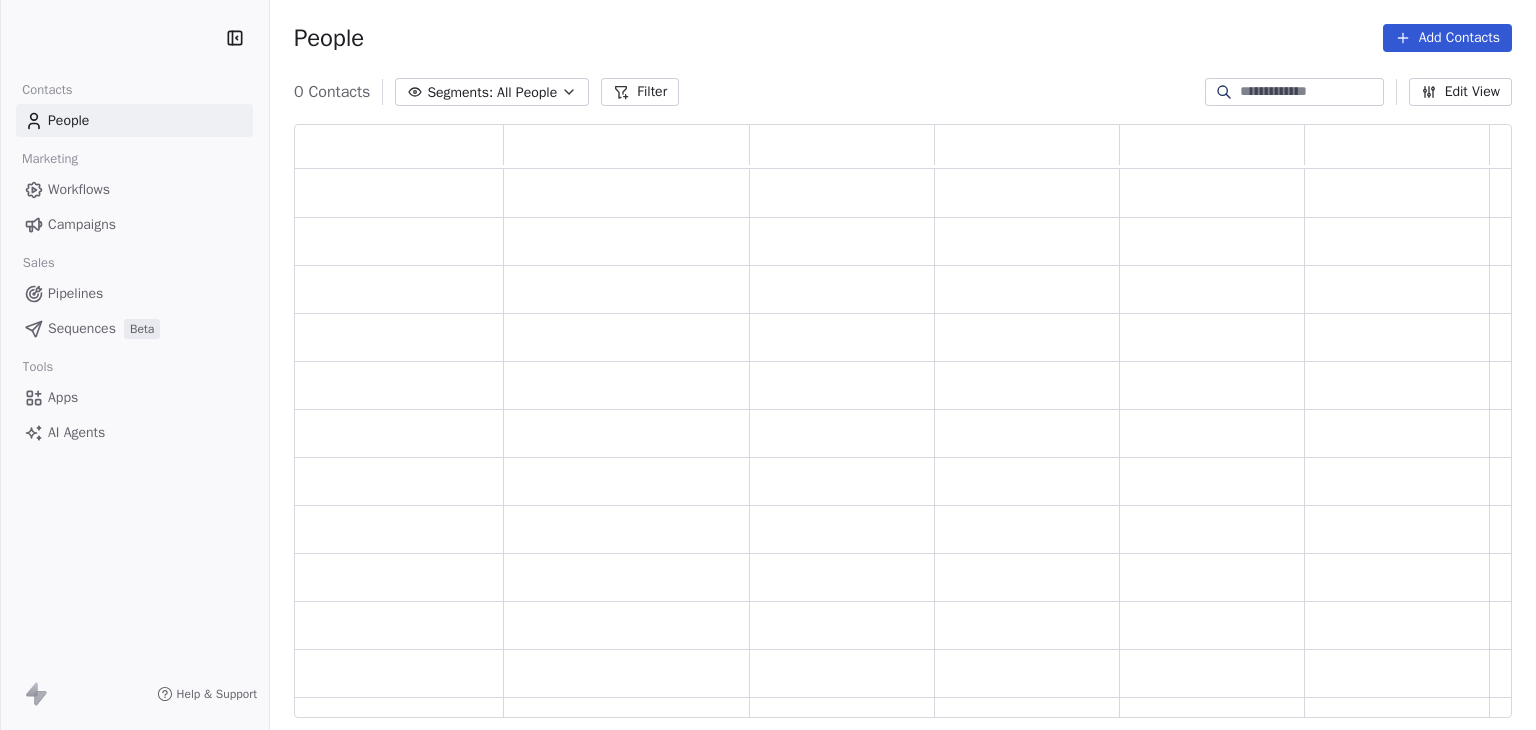 click at bounding box center (1310, 92) 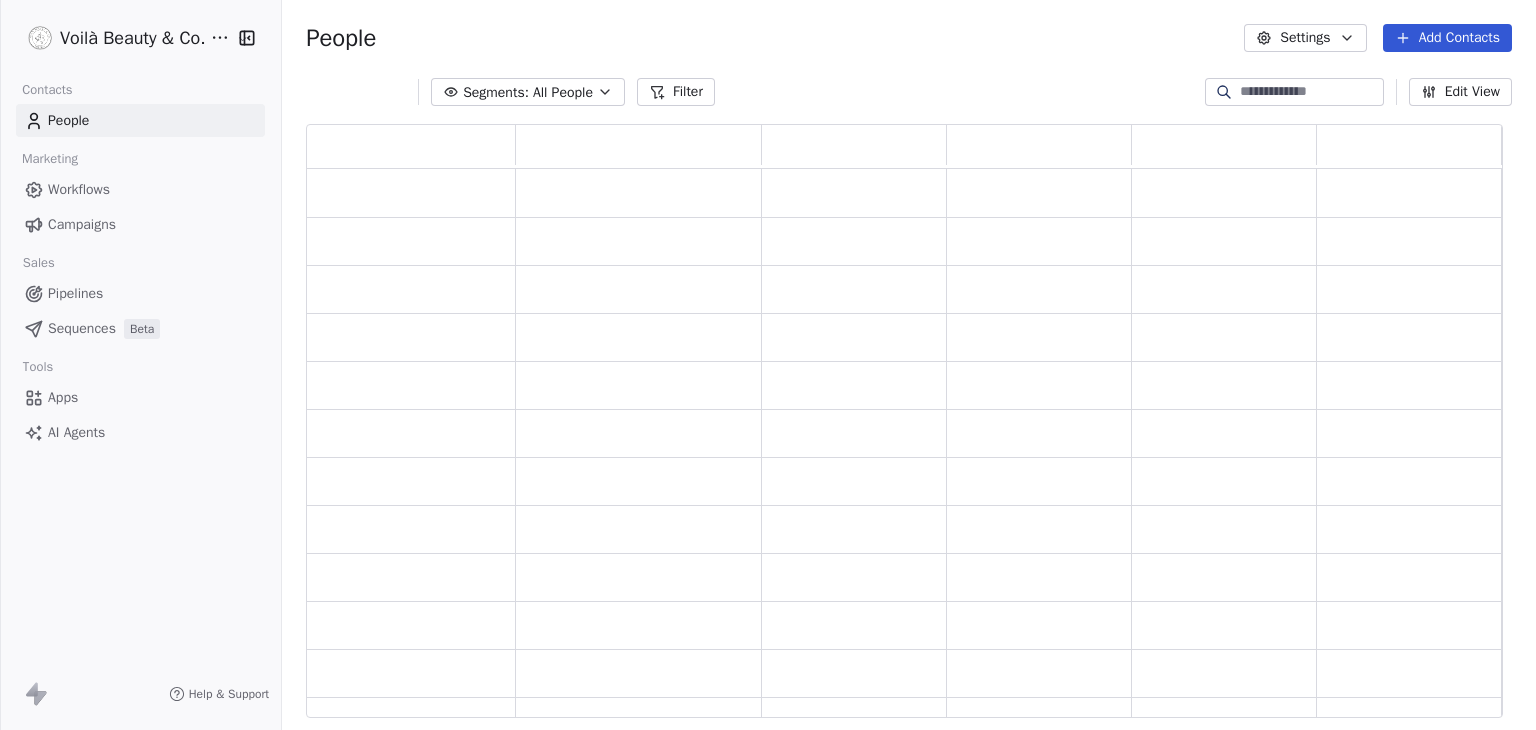 scroll, scrollTop: 578, scrollLeft: 1181, axis: both 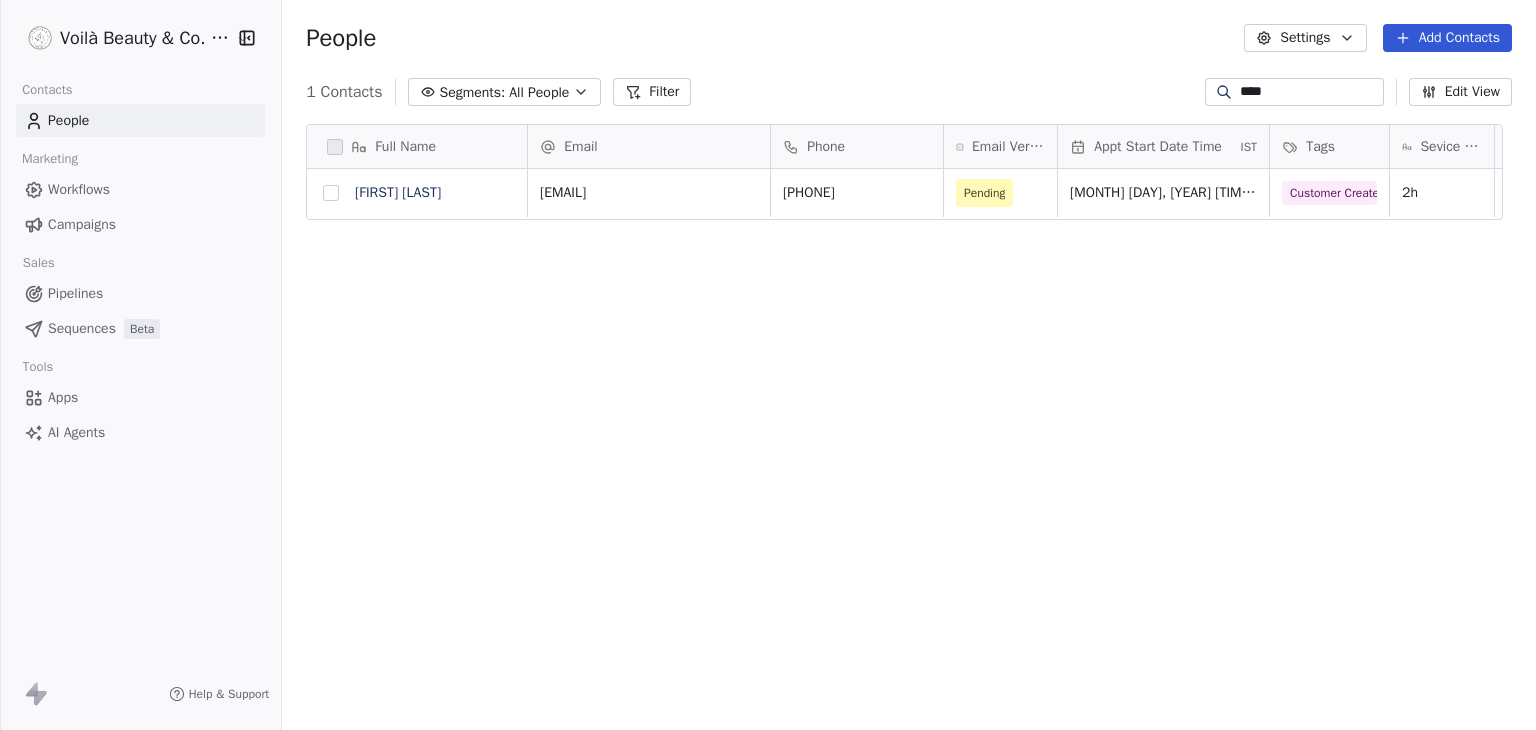 type on "****" 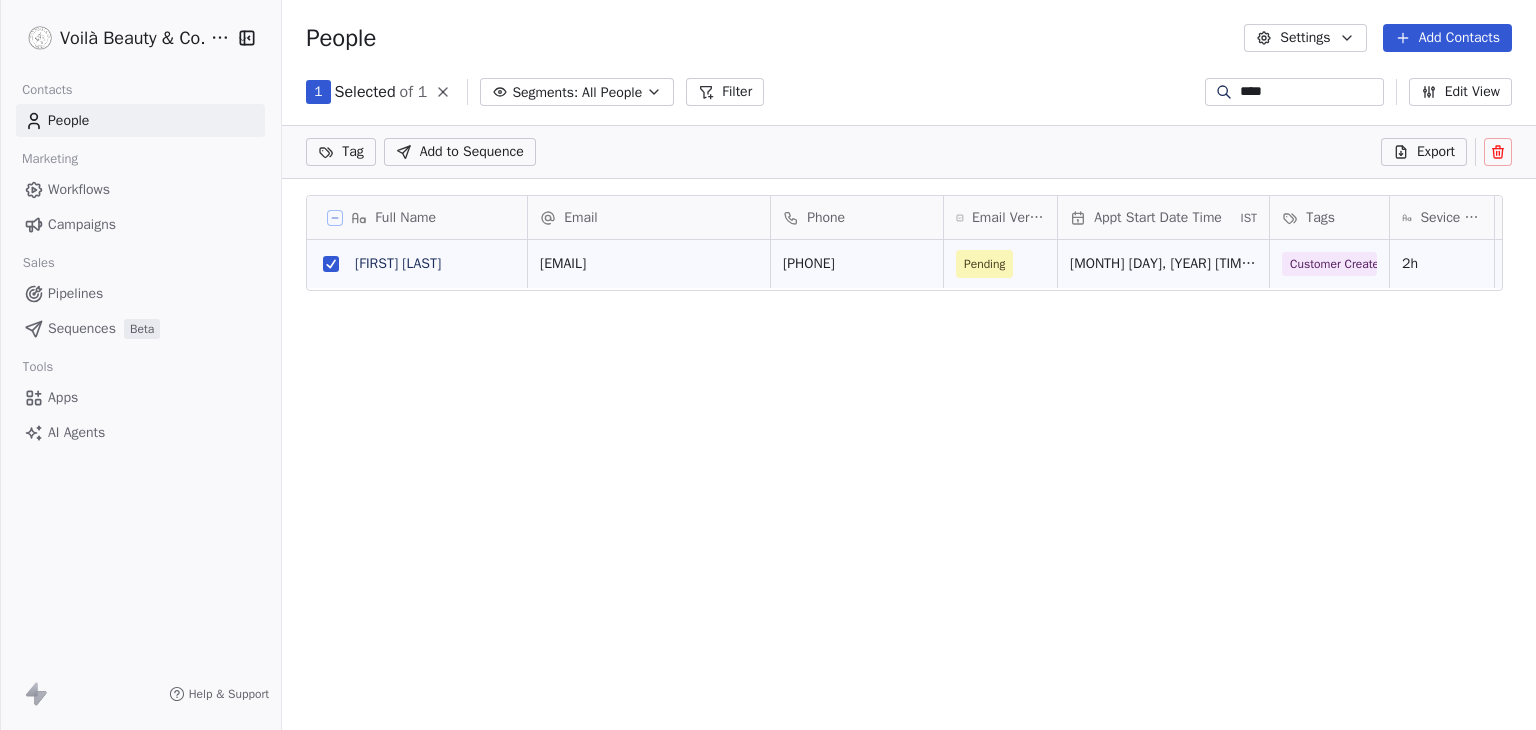 click 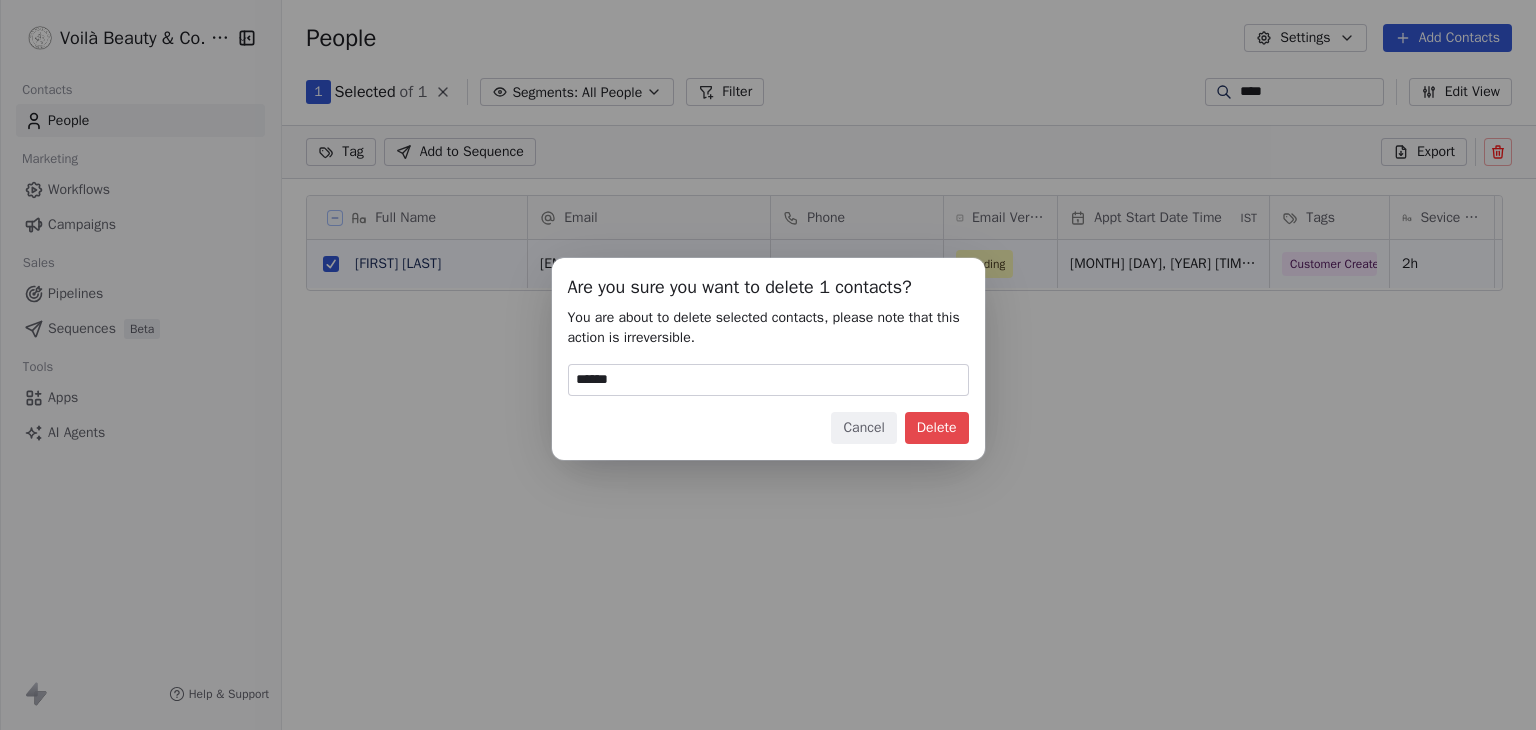 type on "******" 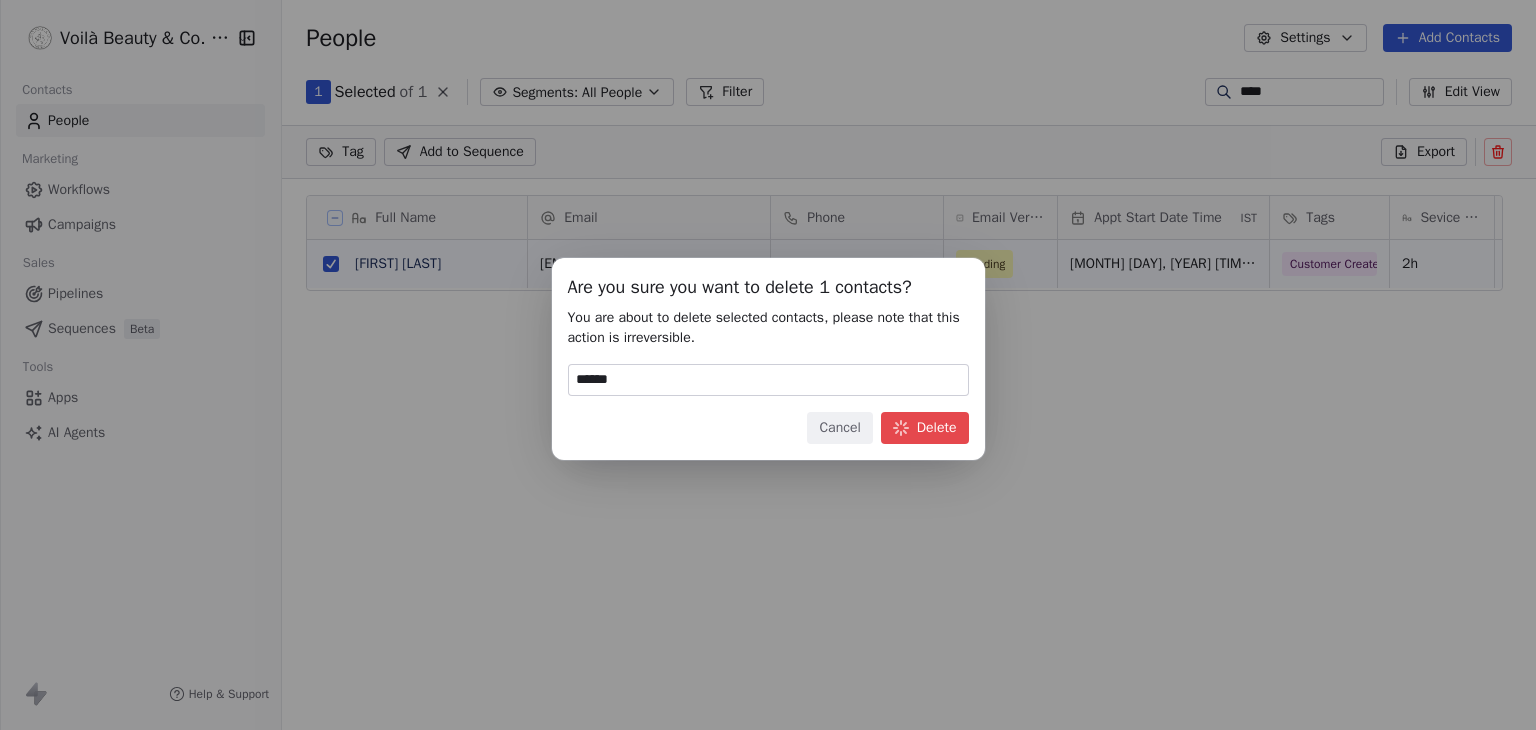 scroll, scrollTop: 16, scrollLeft: 16, axis: both 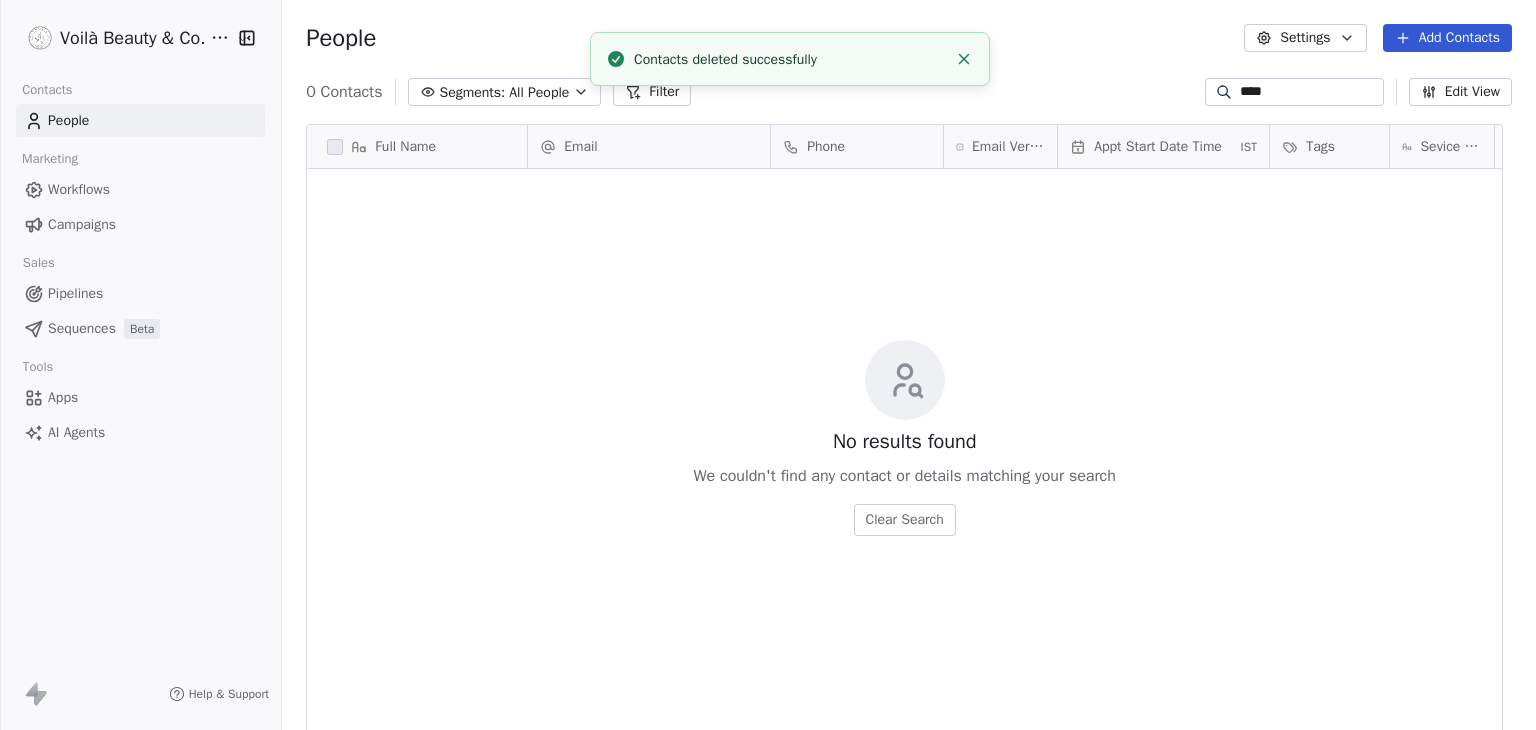 drag, startPoint x: 1280, startPoint y: 89, endPoint x: 1064, endPoint y: 65, distance: 217.32924 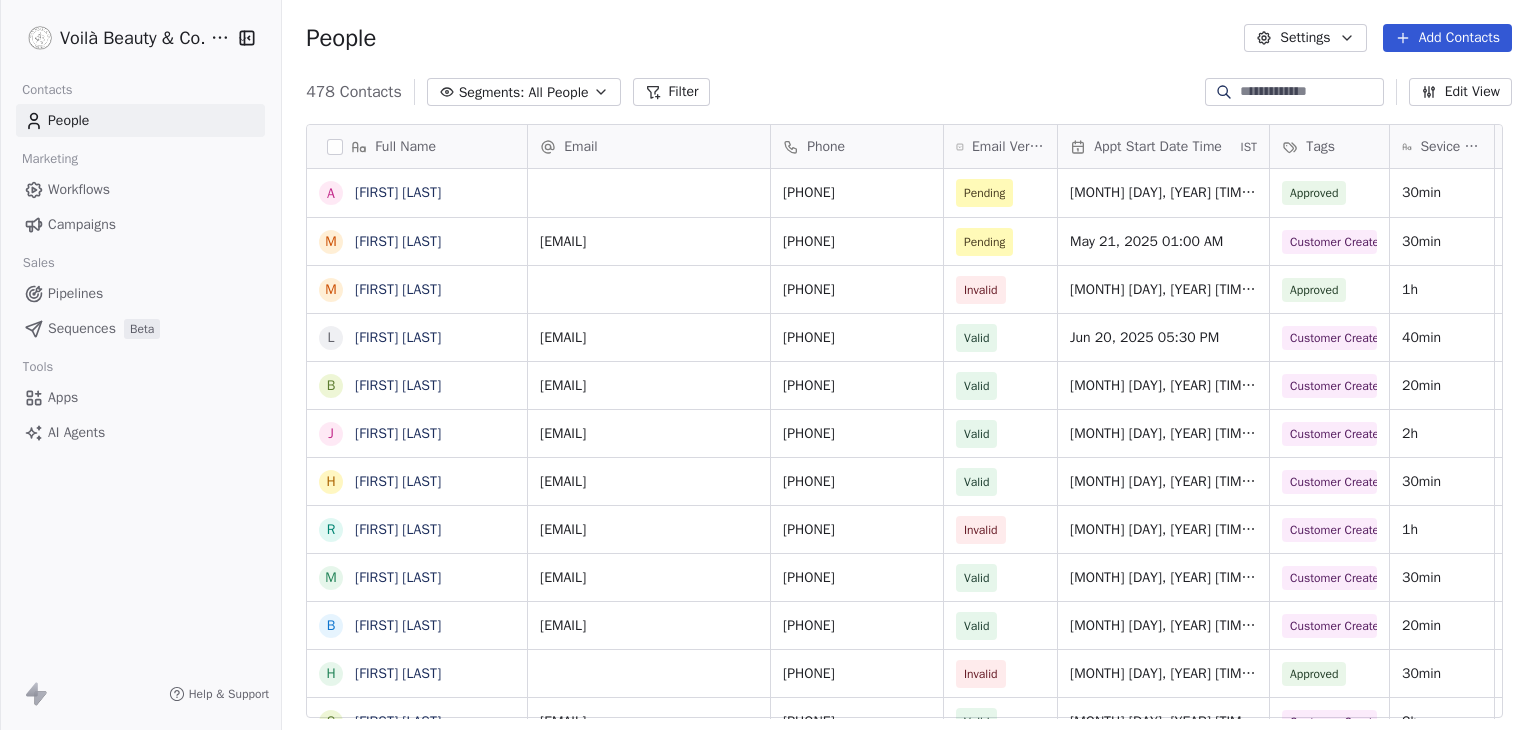 click at bounding box center [1310, 92] 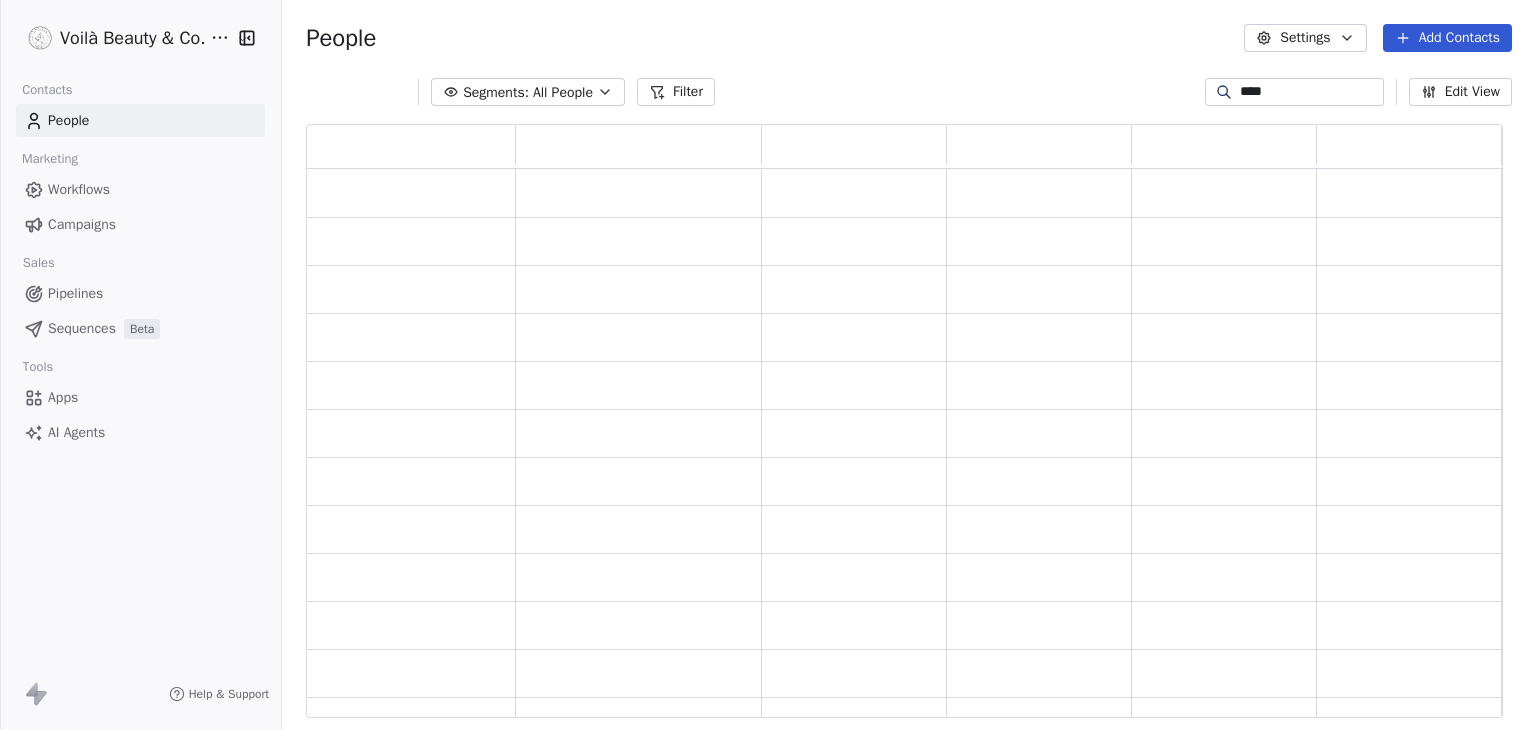 scroll, scrollTop: 16, scrollLeft: 16, axis: both 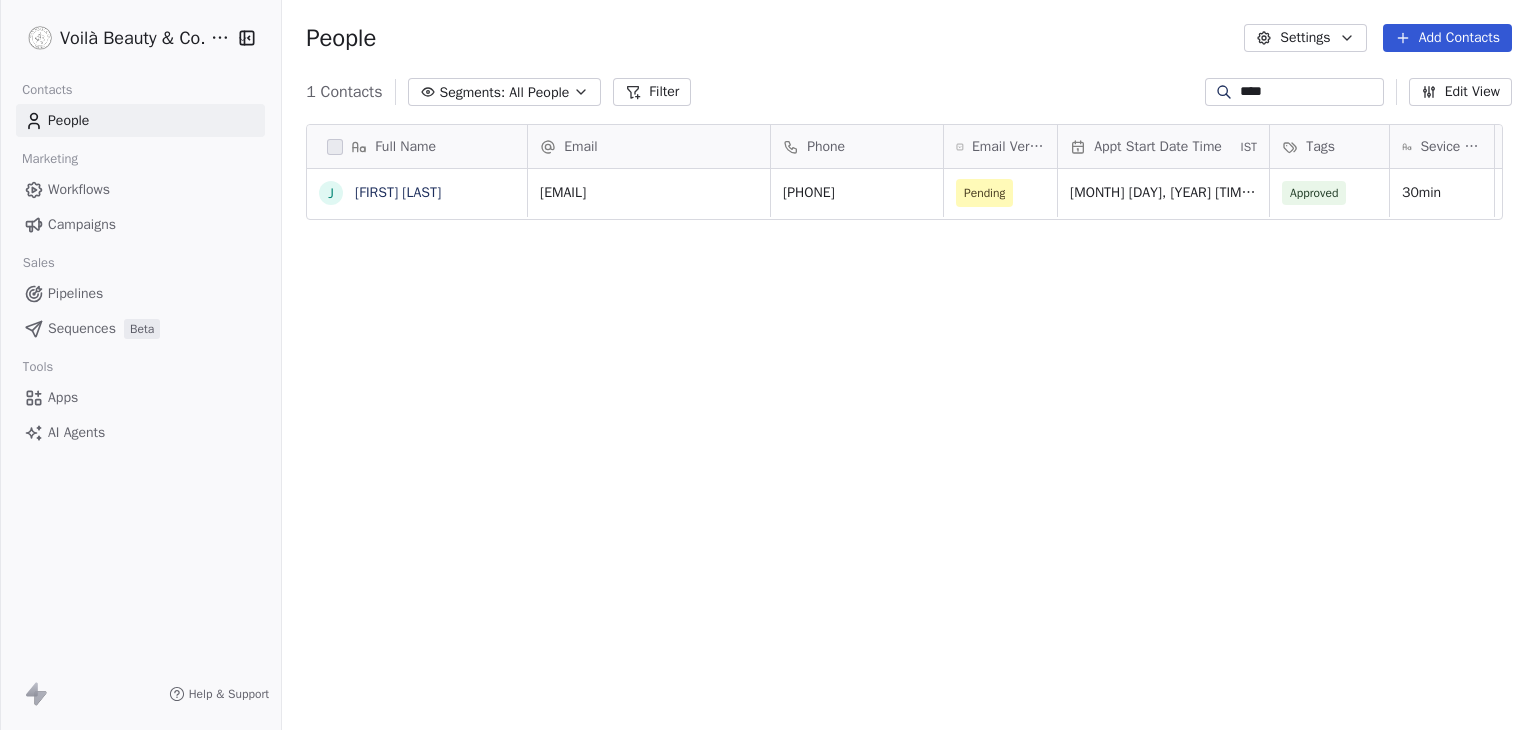 type on "****" 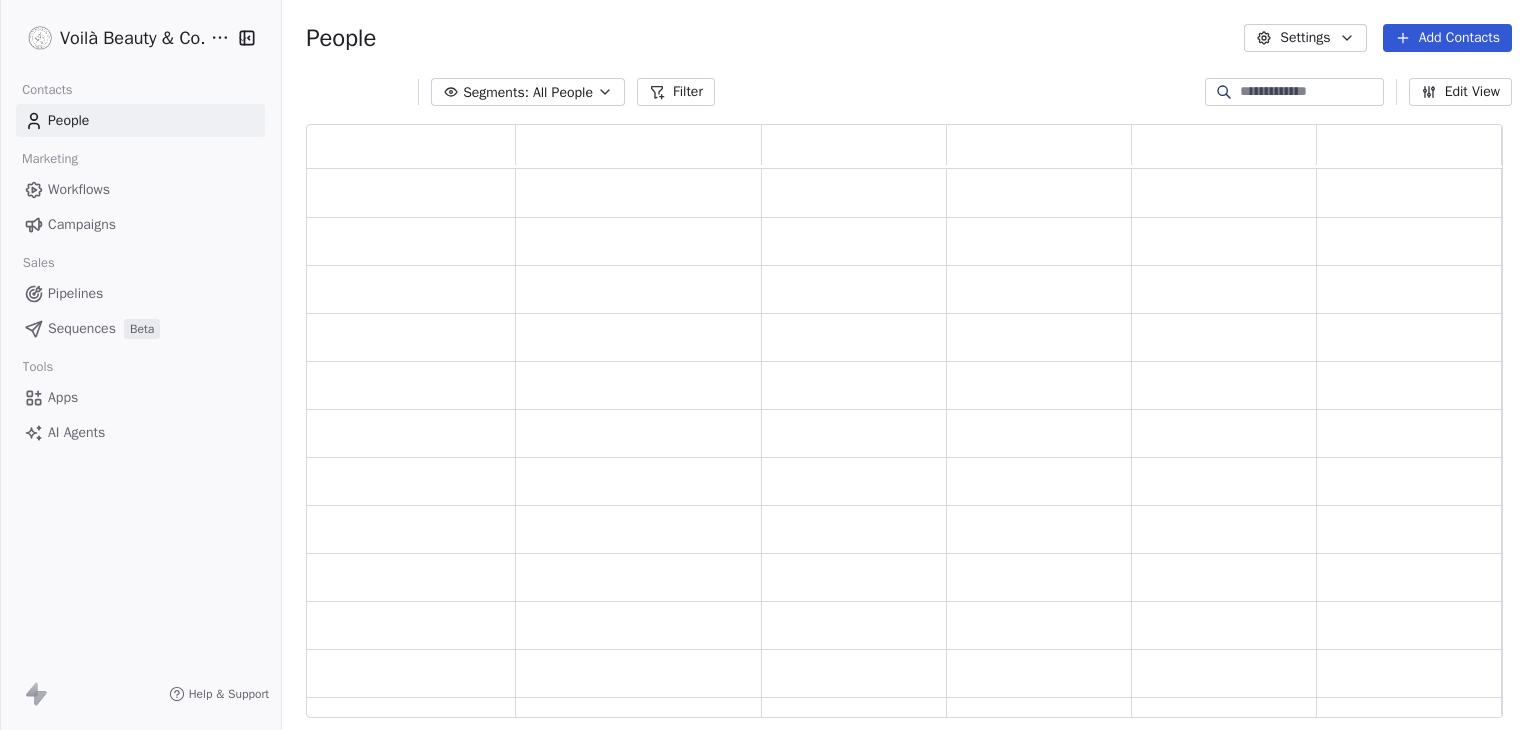 scroll, scrollTop: 0, scrollLeft: 0, axis: both 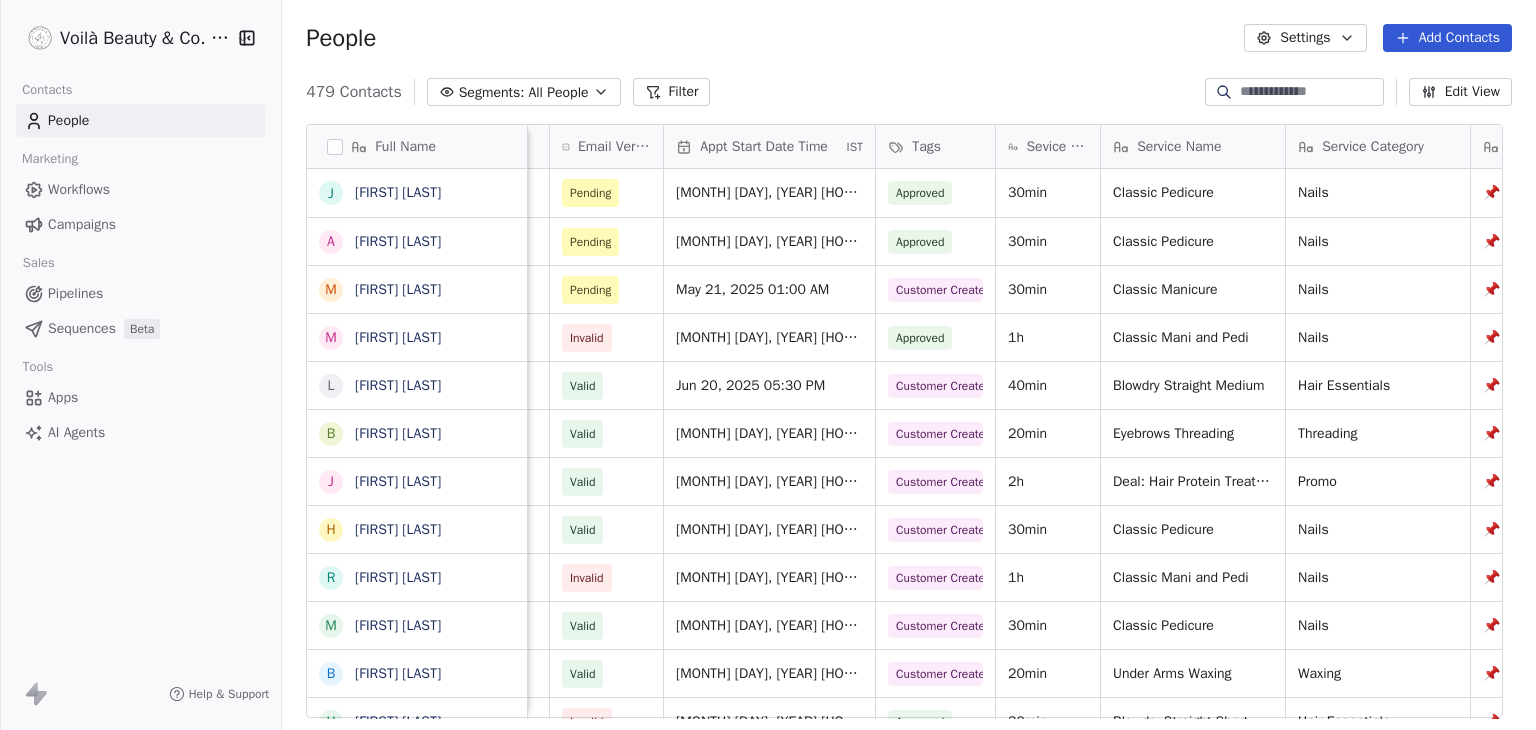 click on "People Settings  Add Contacts" at bounding box center (909, 38) 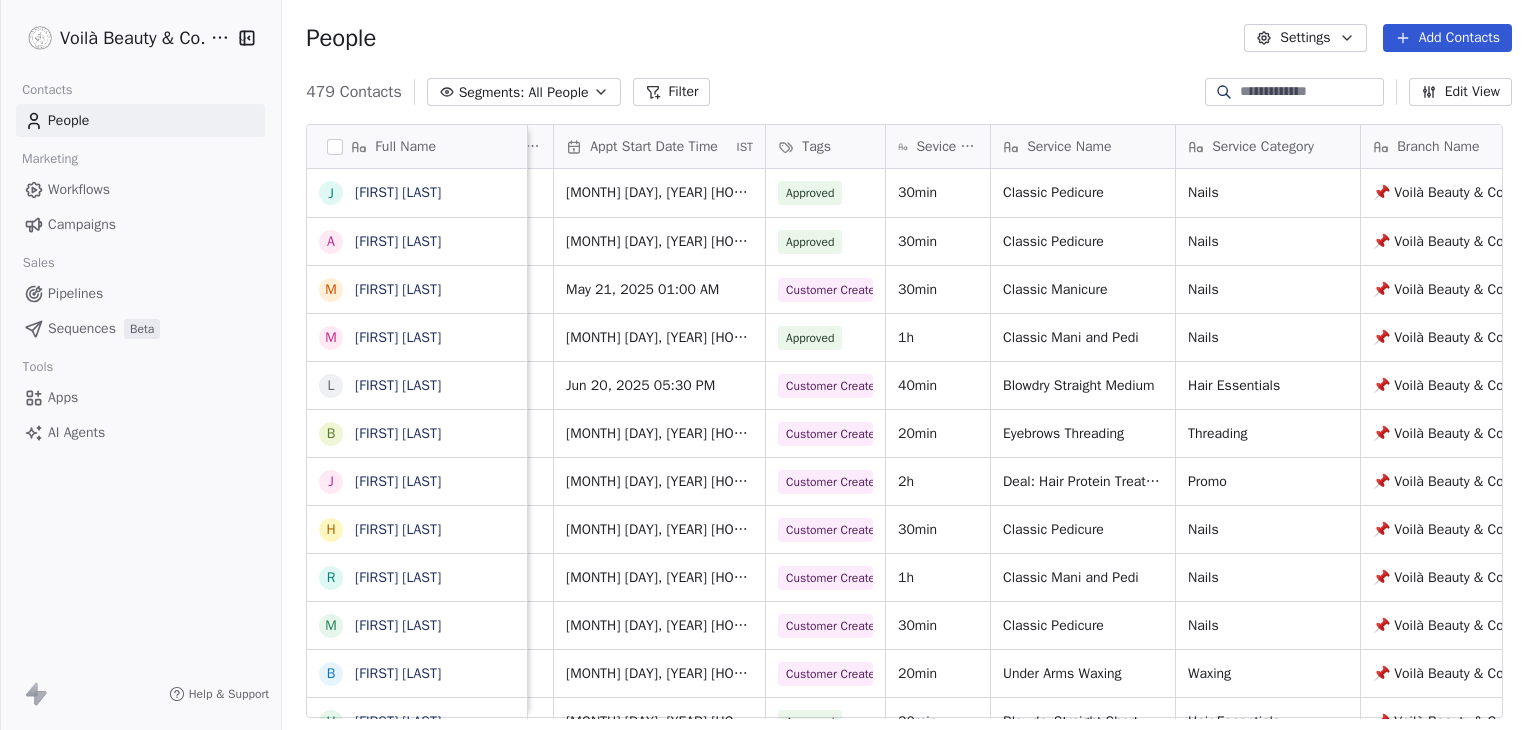 scroll, scrollTop: 0, scrollLeft: 1165, axis: horizontal 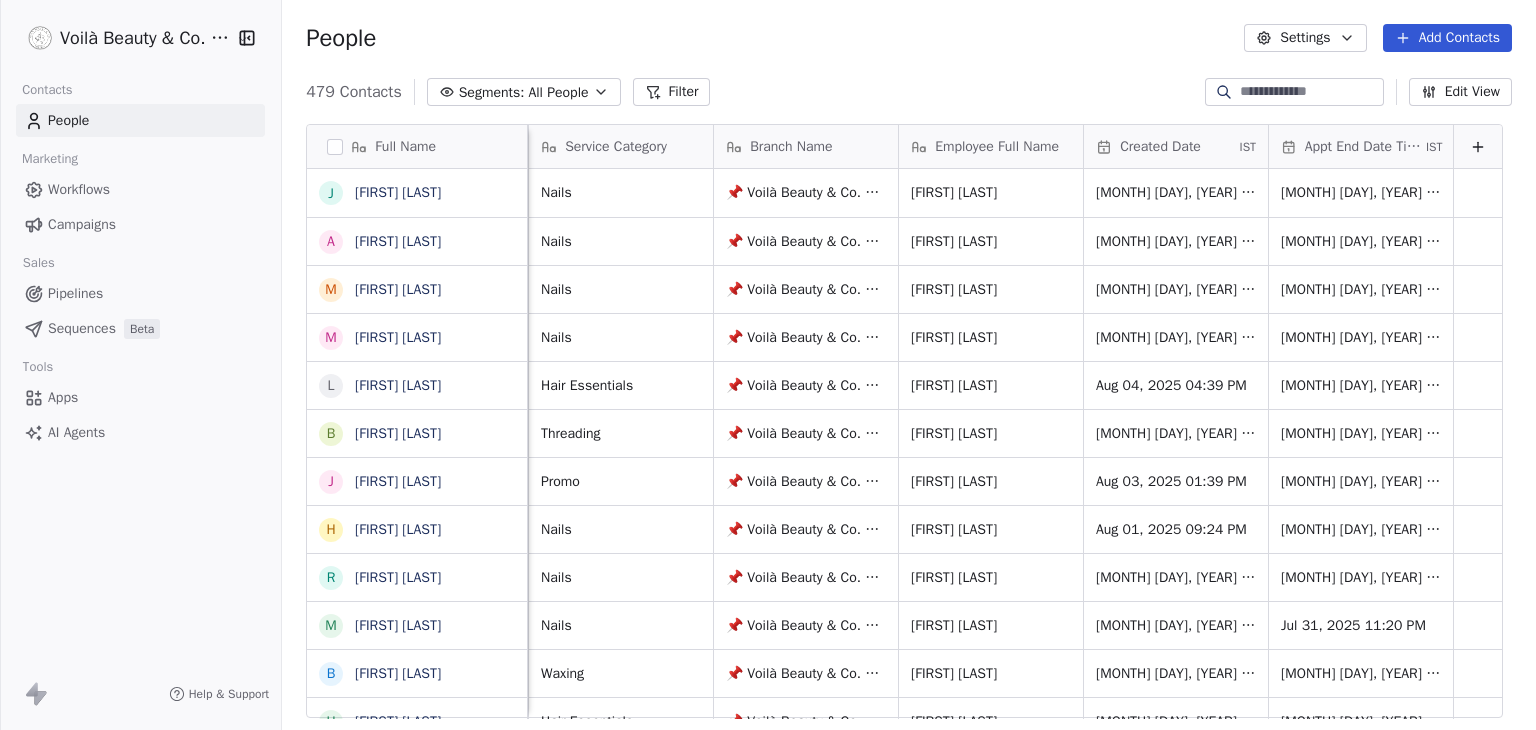 click on "People Settings  Add Contacts" at bounding box center (909, 38) 